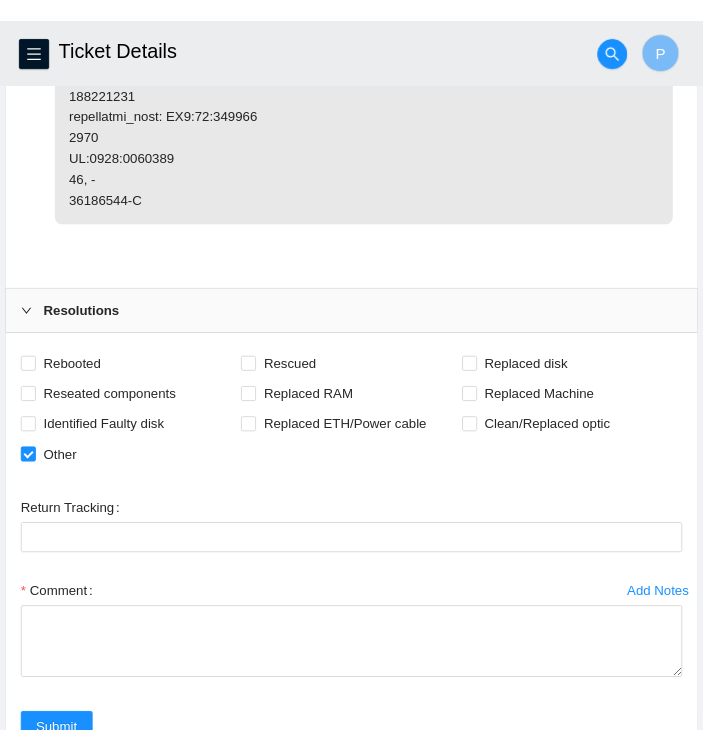 scroll, scrollTop: 2415, scrollLeft: 0, axis: vertical 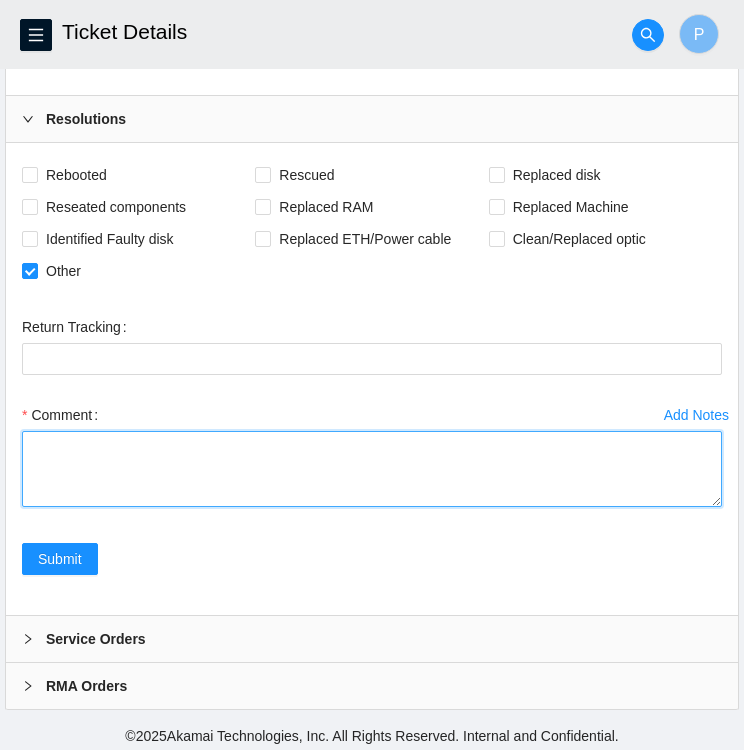 click on "Comment" at bounding box center [372, 469] 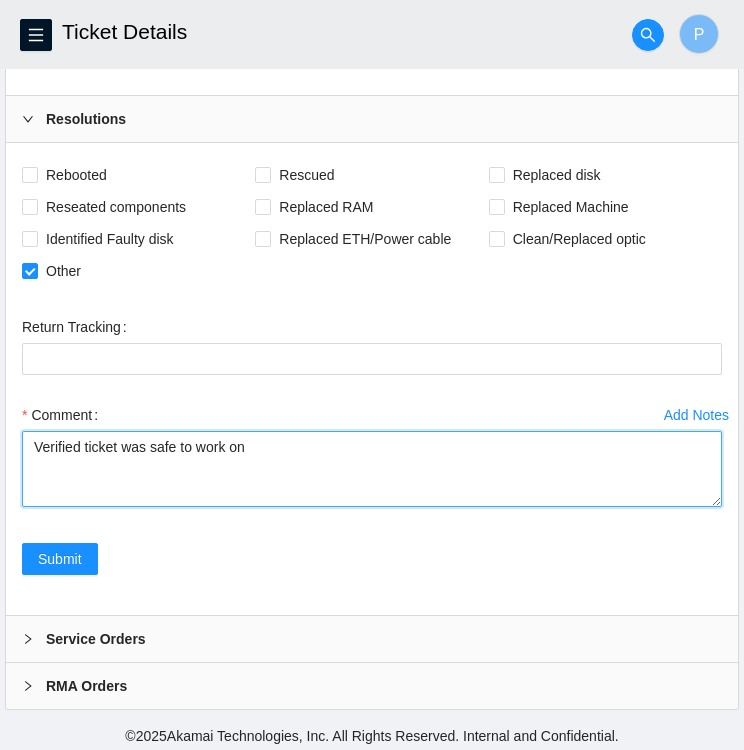click on "Verified ticket was safe to work on" at bounding box center [372, 469] 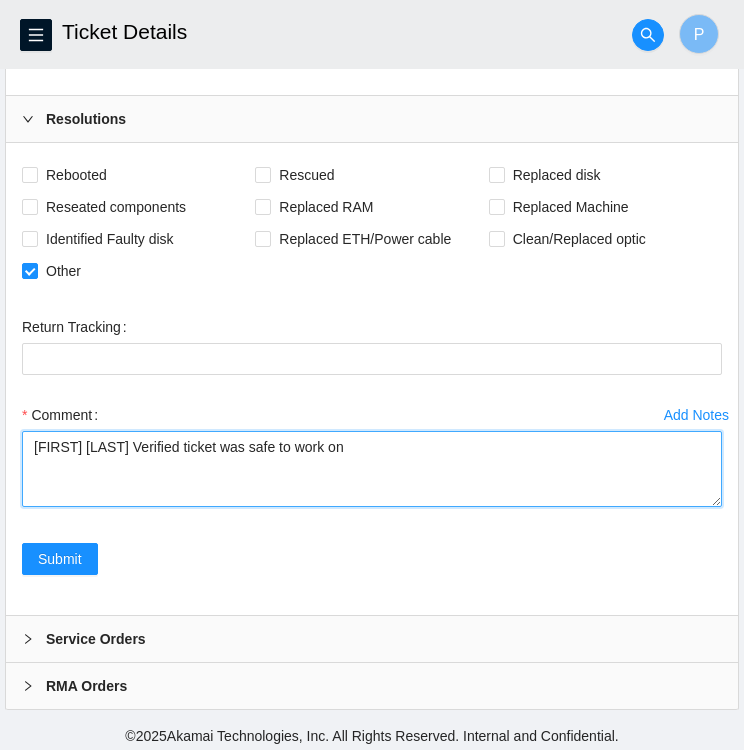 click on "[FIRST] [LAST] Verified ticket was safe to work on" at bounding box center (372, 469) 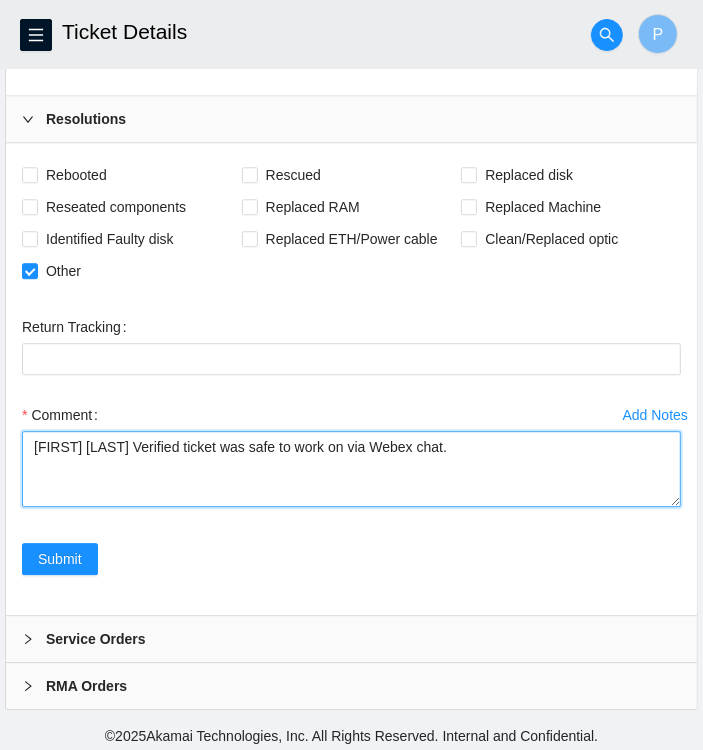 click on "[FIRST] [LAST] Verified ticket was safe to work on via Webex chat." at bounding box center [351, 469] 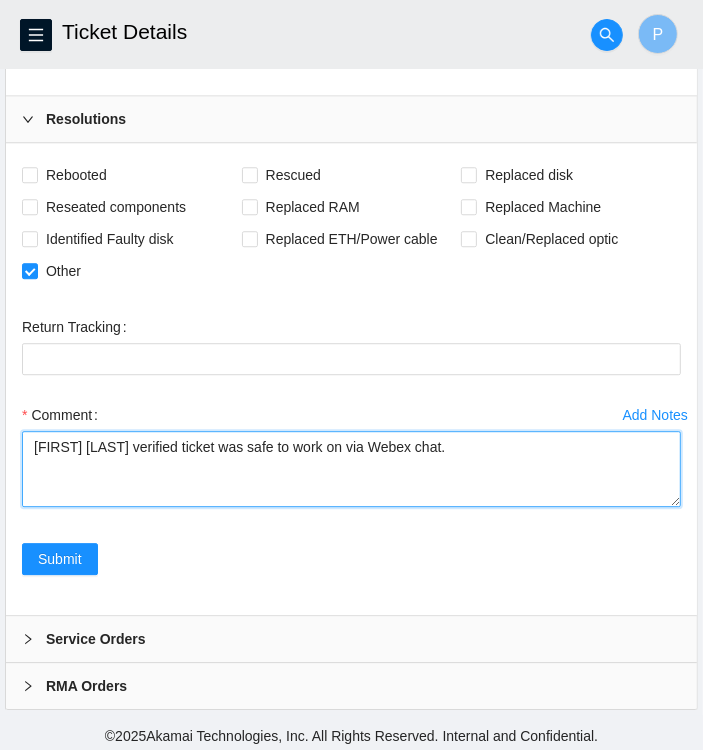 click on "[FIRST] [LAST] verified ticket was safe to work on via Webex chat." at bounding box center [351, 469] 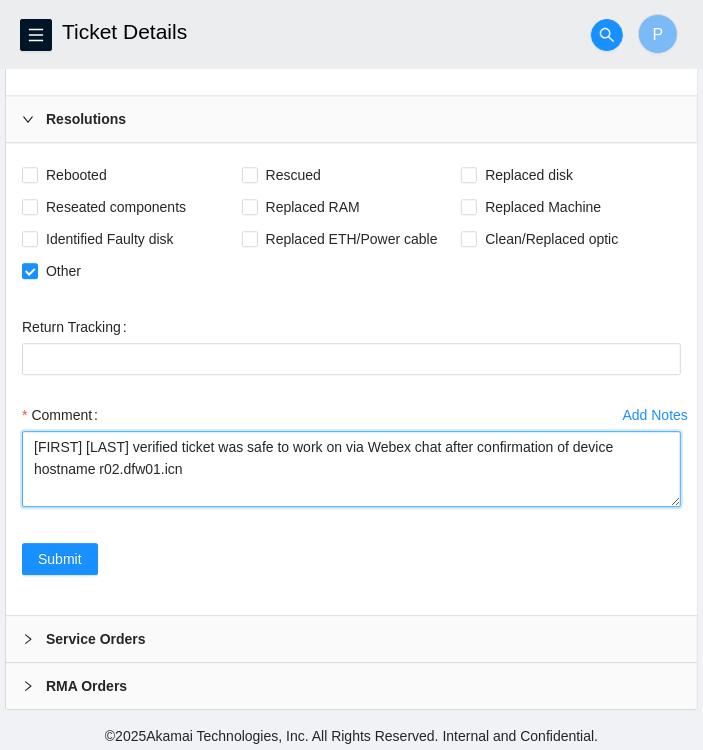 click on "[FIRST] [LAST] verified ticket was safe to work on via Webex chat after confirmation of device hostname r02.dfw01.icn" at bounding box center (351, 469) 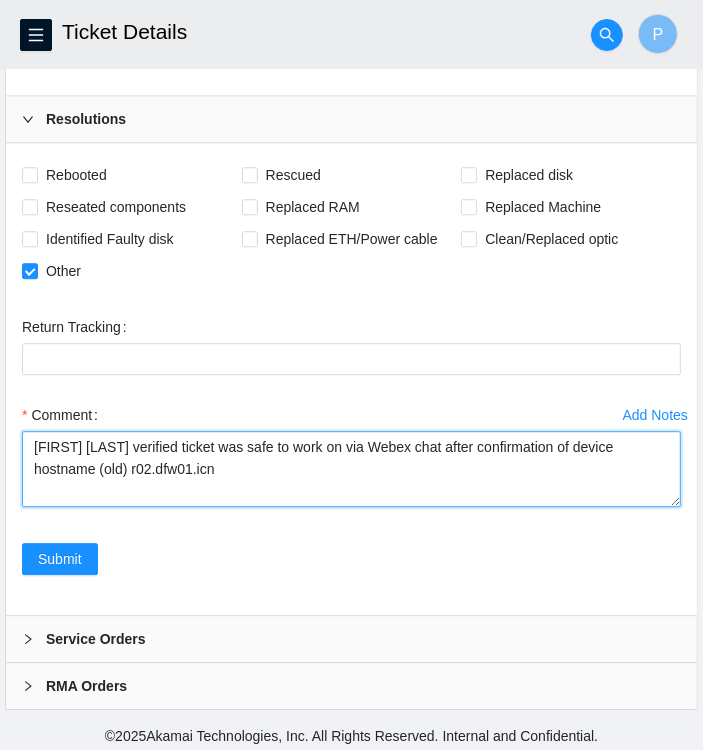 click on "[FIRST] [LAST] verified ticket was safe to work on via Webex chat after confirmation of device hostname (old) r02.dfw01.icn" at bounding box center [351, 469] 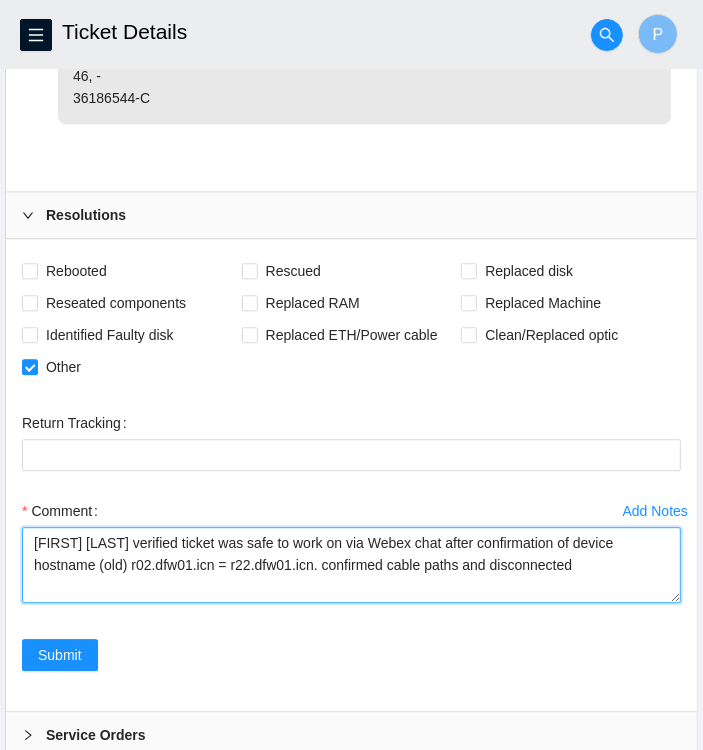 scroll, scrollTop: 2415, scrollLeft: 0, axis: vertical 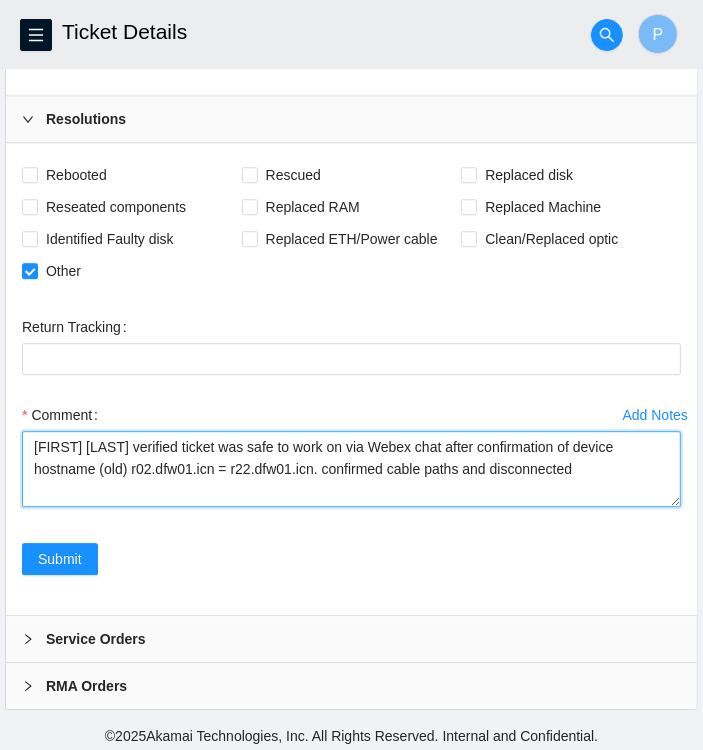 click on "[FIRST] [LAST] verified ticket was safe to work on via Webex chat after confirmation of device hostname (old) r02.dfw01.icn = r22.dfw01.icn. confirmed cable paths and disconnected" at bounding box center (351, 469) 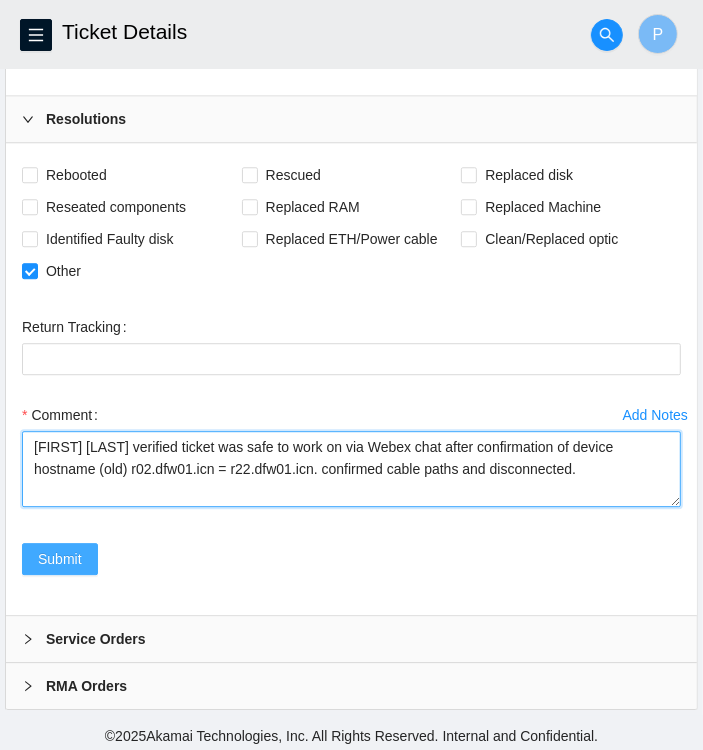 type on "[FIRST] [LAST] verified ticket was safe to work on via Webex chat after confirmation of device hostname (old) r02.dfw01.icn = r22.dfw01.icn. confirmed cable paths and disconnected." 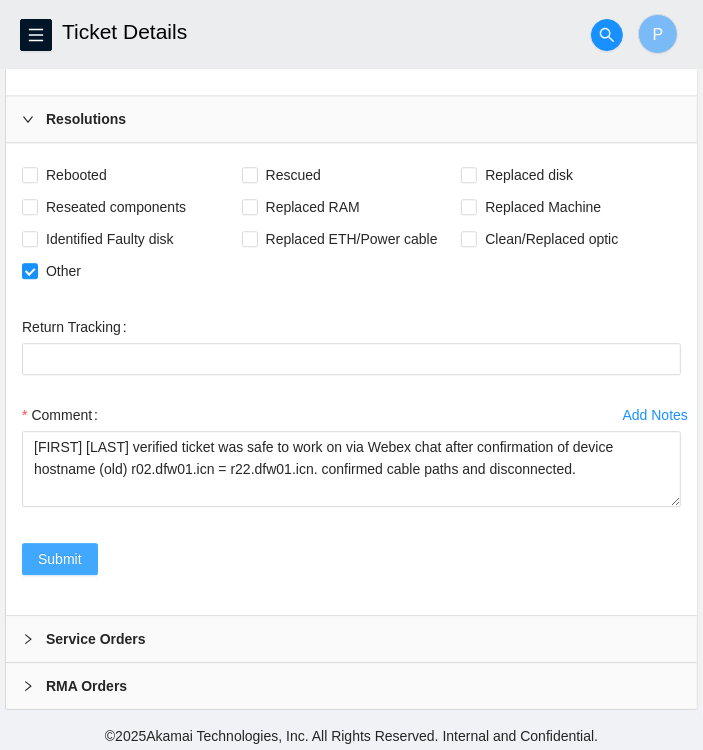 click on "Submit" at bounding box center [60, 559] 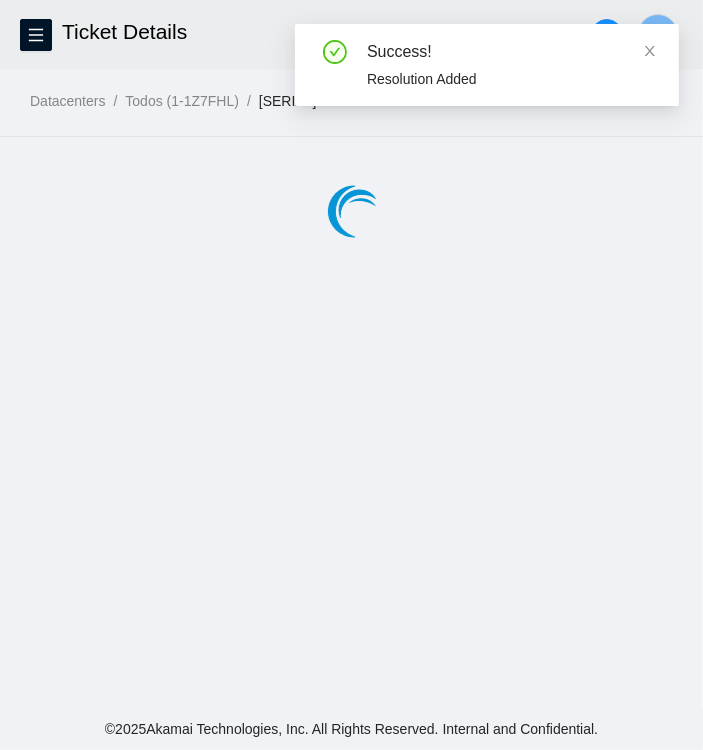 scroll, scrollTop: 0, scrollLeft: 0, axis: both 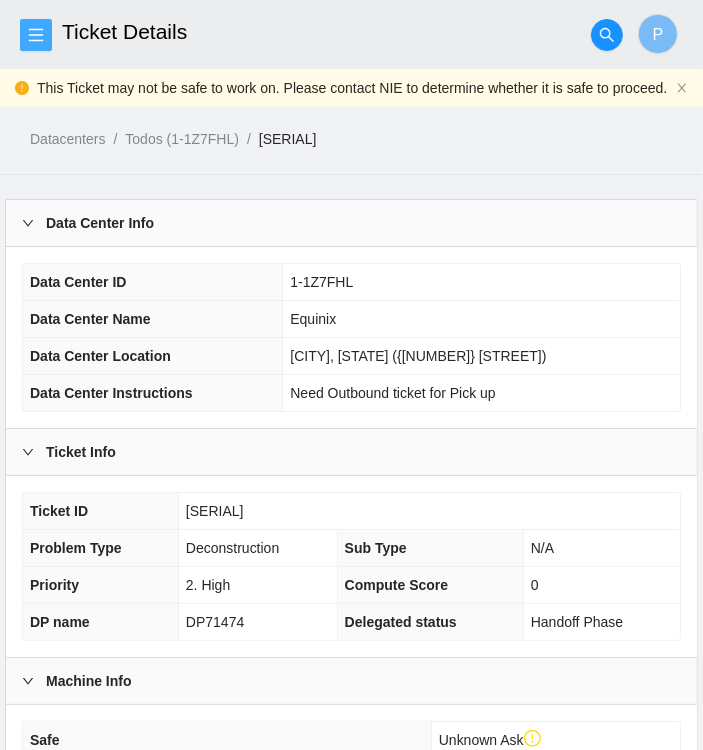 click 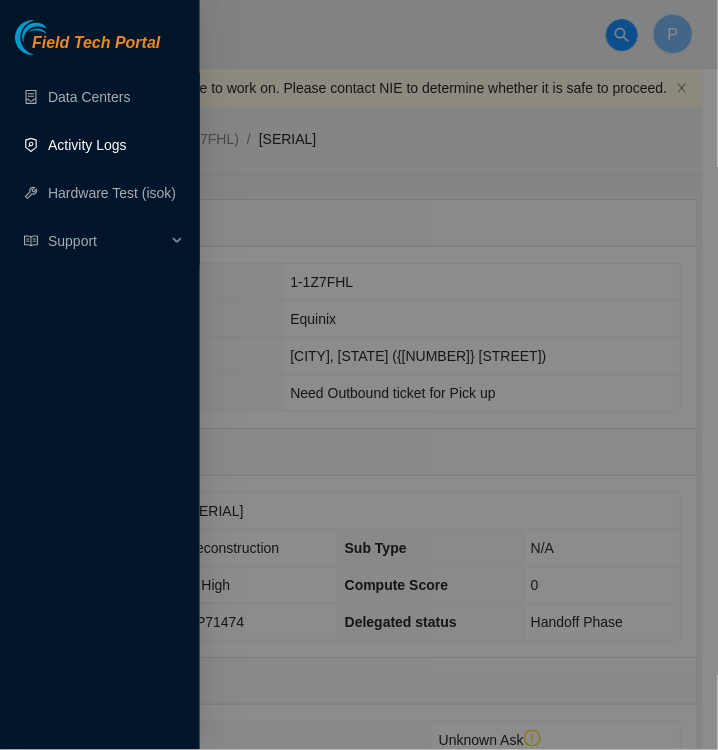 click on "Activity Logs" at bounding box center (87, 145) 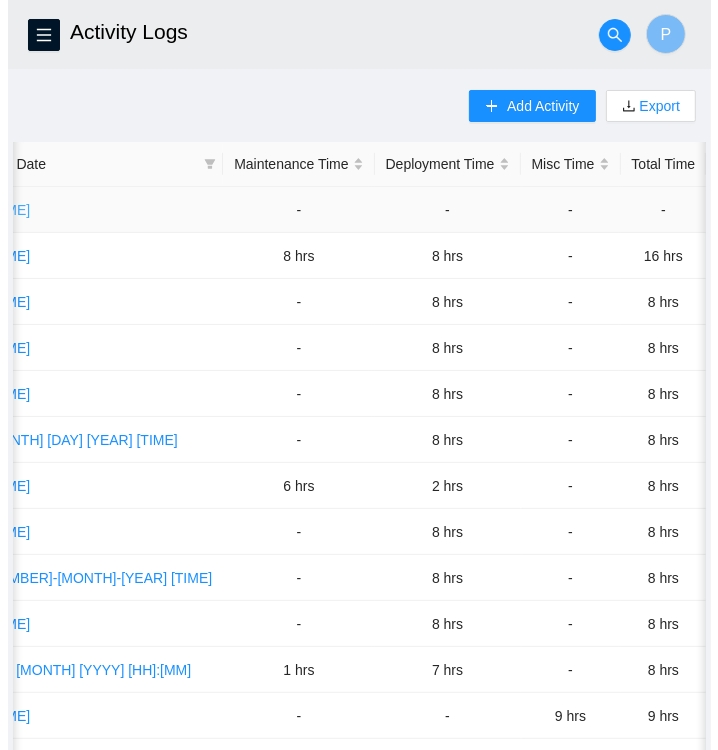 scroll, scrollTop: 0, scrollLeft: 0, axis: both 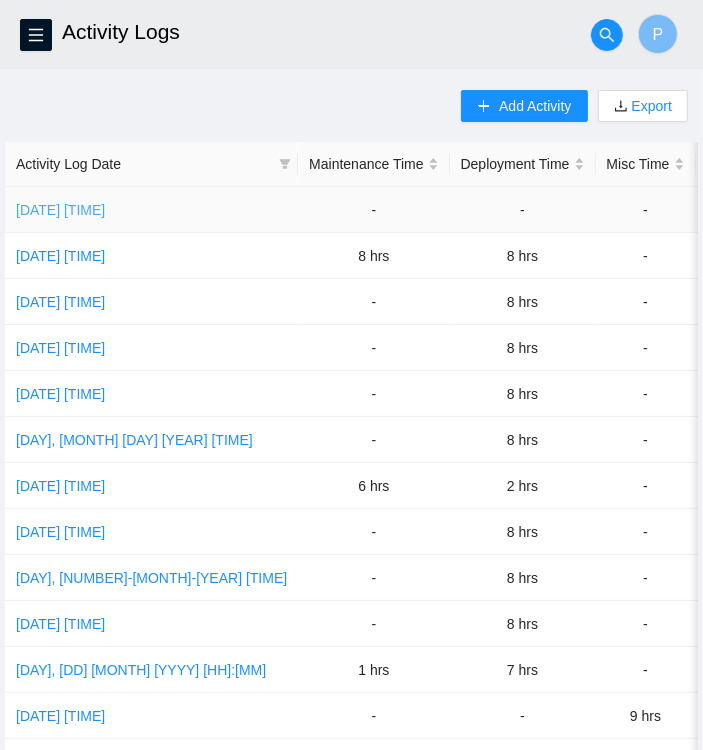 click on "[DATE] [TIME]" at bounding box center (60, 210) 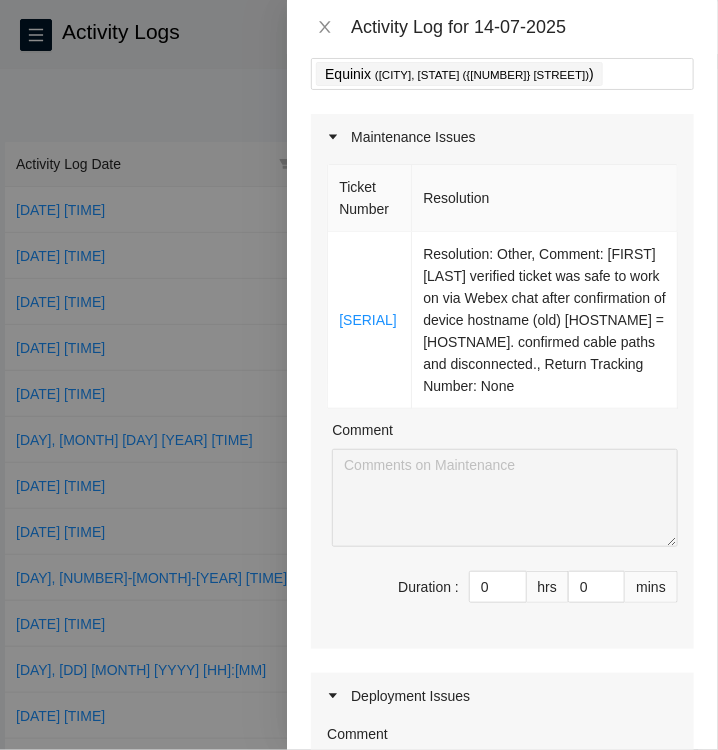 scroll, scrollTop: 115, scrollLeft: 0, axis: vertical 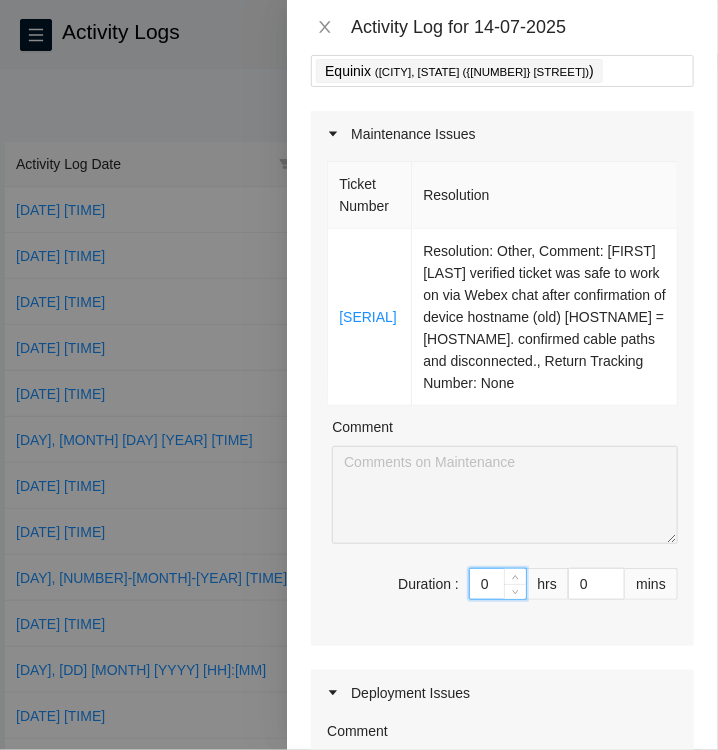 click on "0" at bounding box center [498, 584] 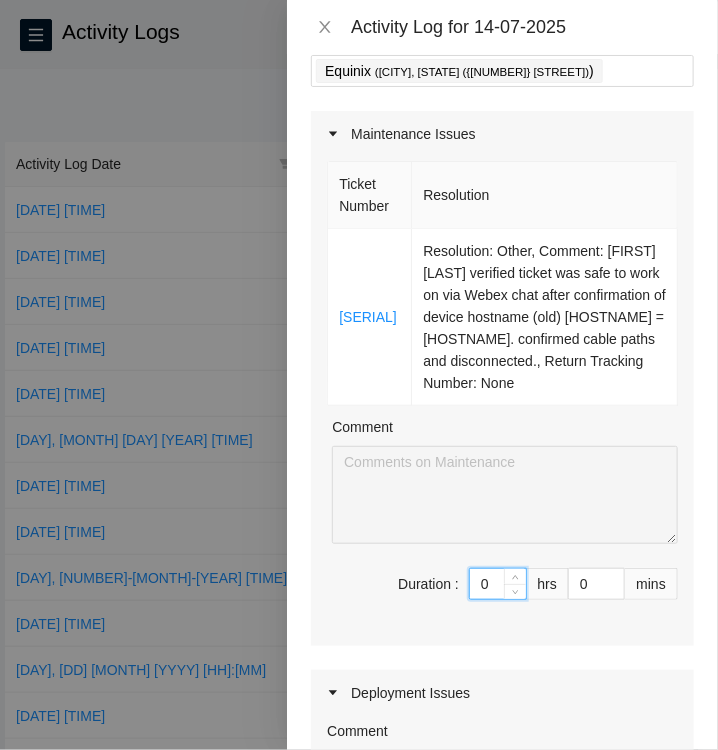 type on "1" 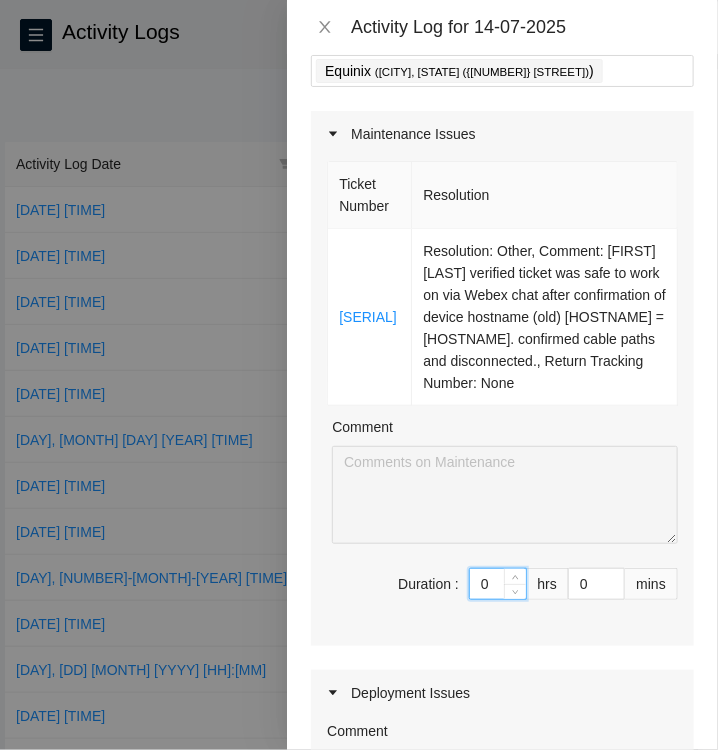 type on "1" 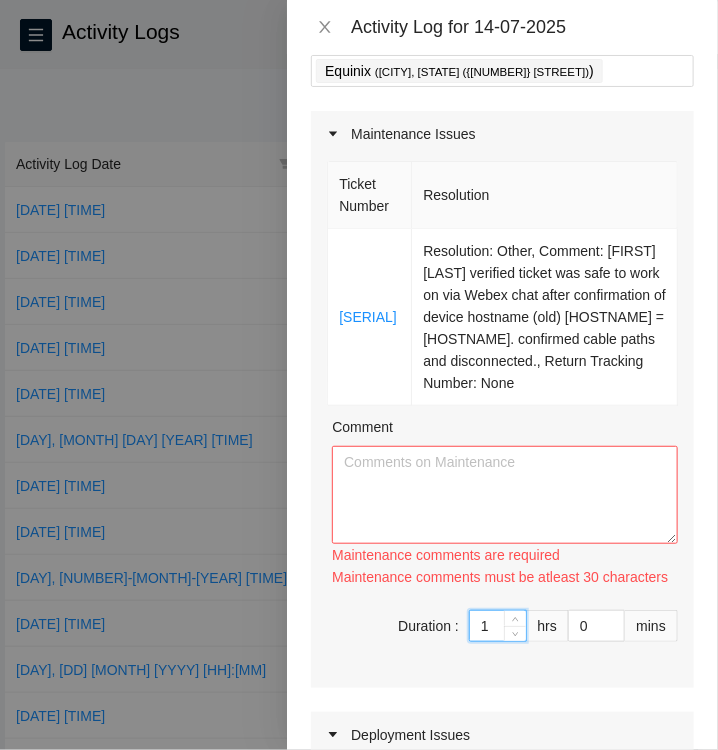 type on "2" 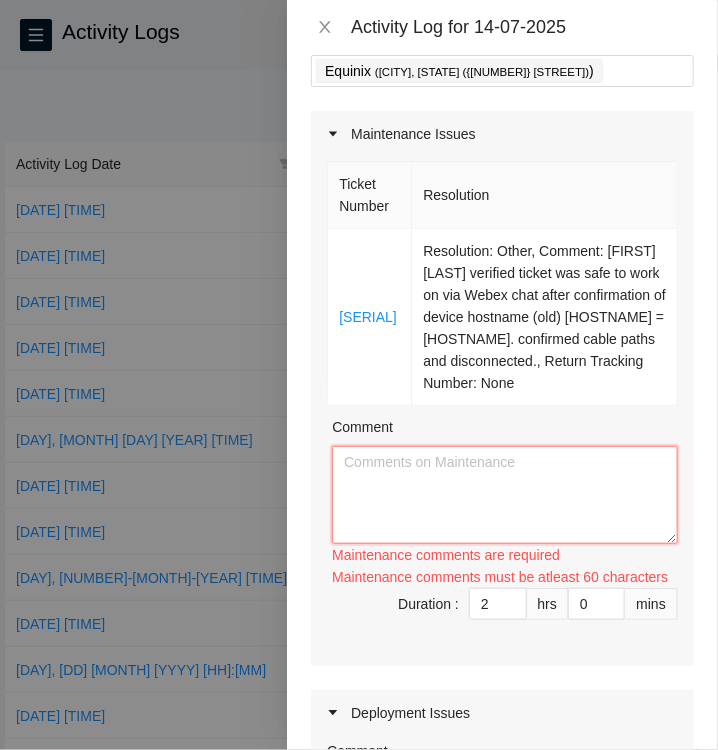 click on "Comment" at bounding box center (505, 495) 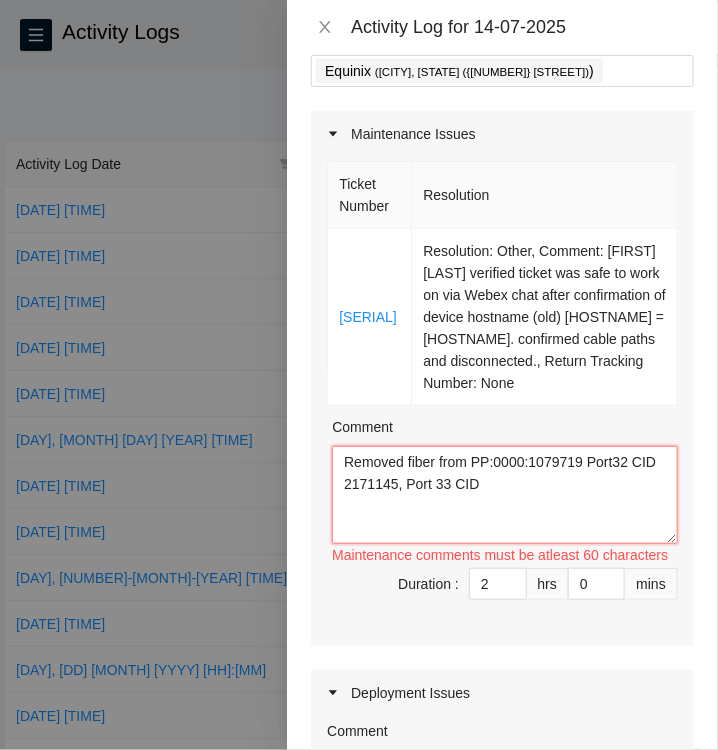 click on "Removed fiber from PP:0000:1079719 Port32 CID 2171145, Port 33 CID" at bounding box center (505, 495) 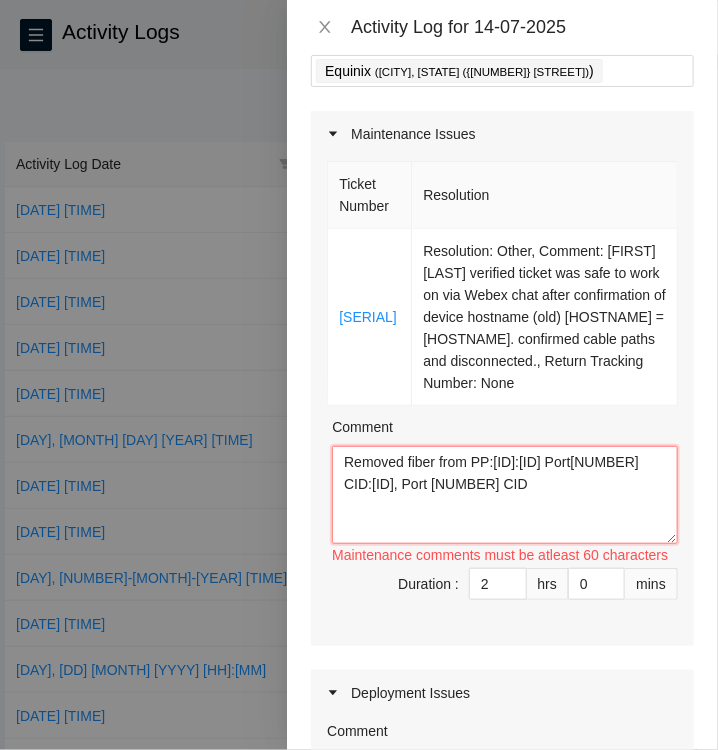 click on "Removed fiber from PP:[ID]:[ID] Port[NUMBER] CID:[ID], Port [NUMBER] CID" at bounding box center (505, 495) 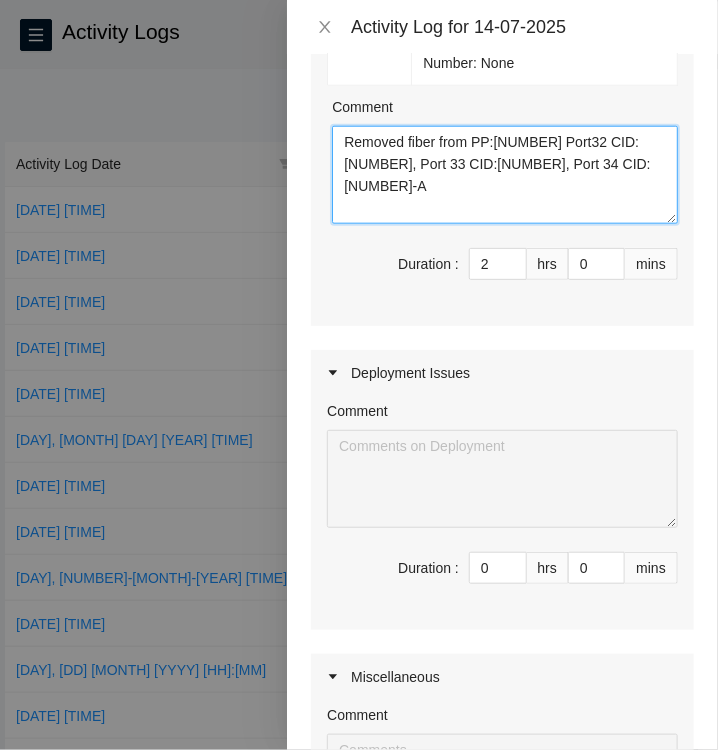 scroll, scrollTop: 440, scrollLeft: 0, axis: vertical 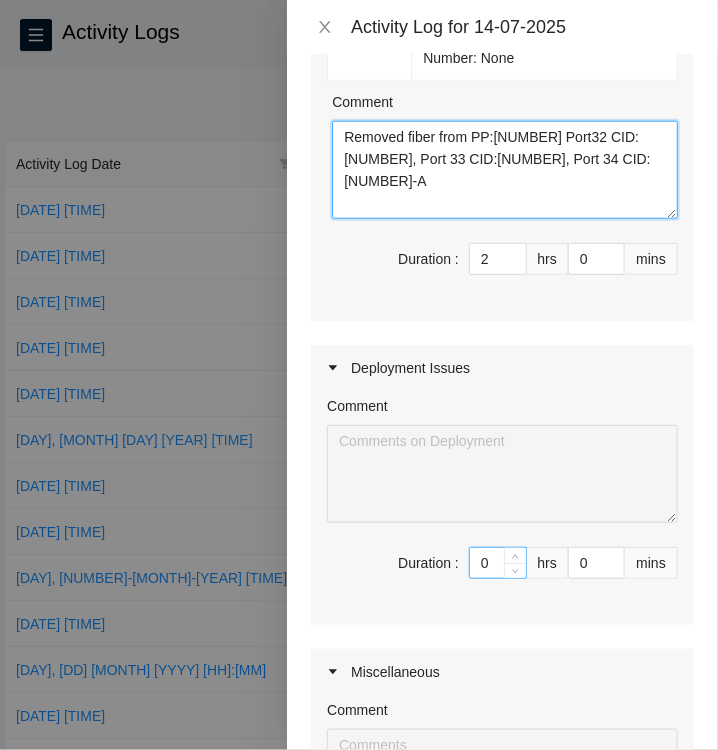 type on "Removed fiber from PP:[NUMBER] Port32 CID:[NUMBER], Port 33 CID:[NUMBER], Port 34 CID:[NUMBER]-A" 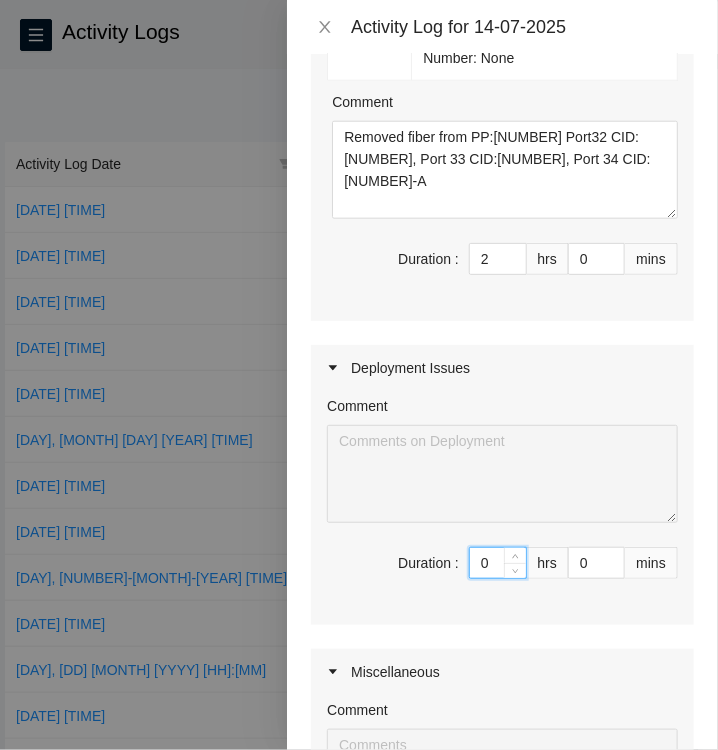 click on "0" at bounding box center (498, 563) 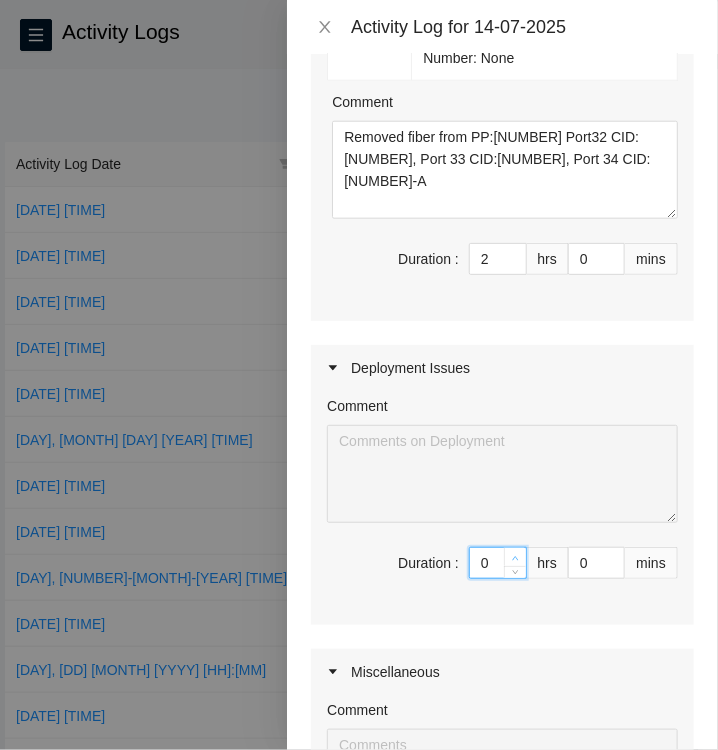type on "1" 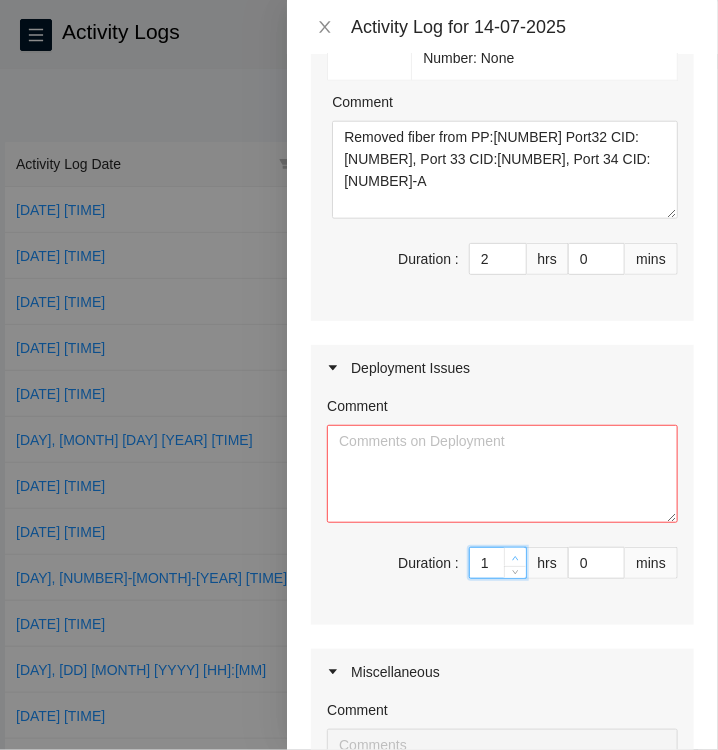 click 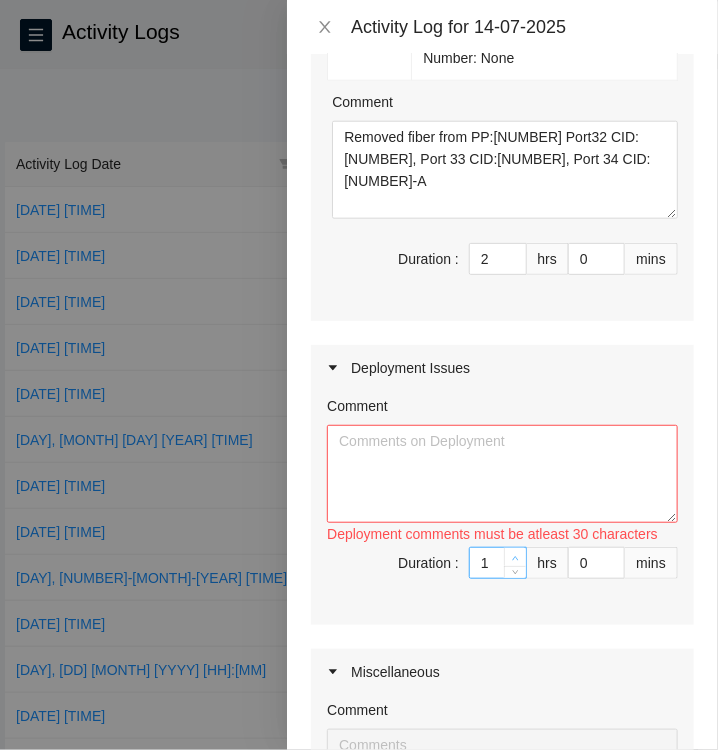 click on "Deployment comments must be atleast 30 characters" at bounding box center [502, 534] 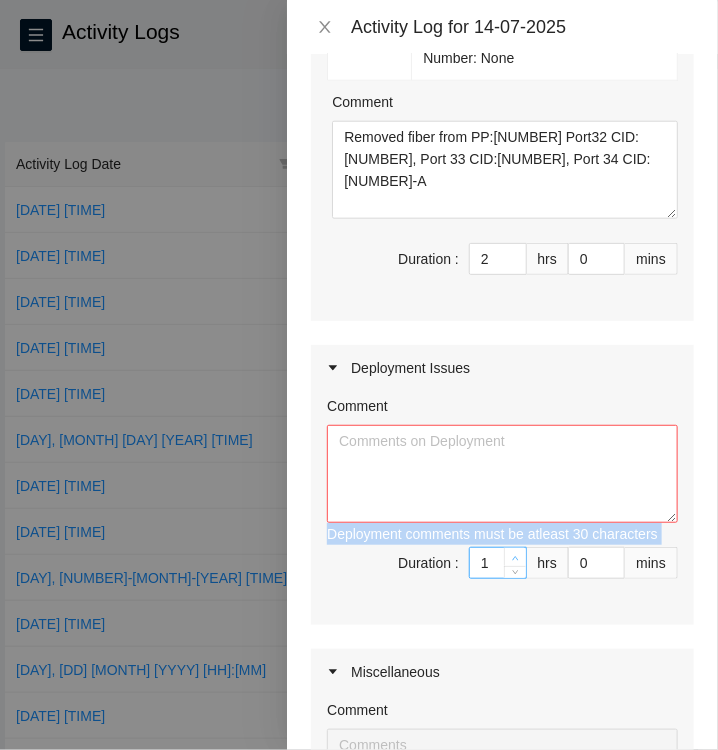 click on "Deployment comments must be atleast 30 characters" at bounding box center [502, 534] 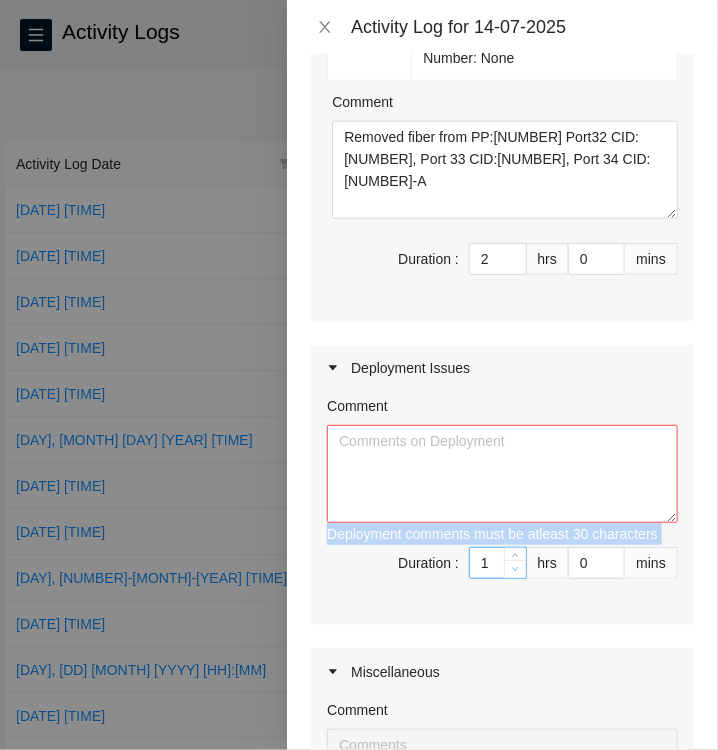 type on "0" 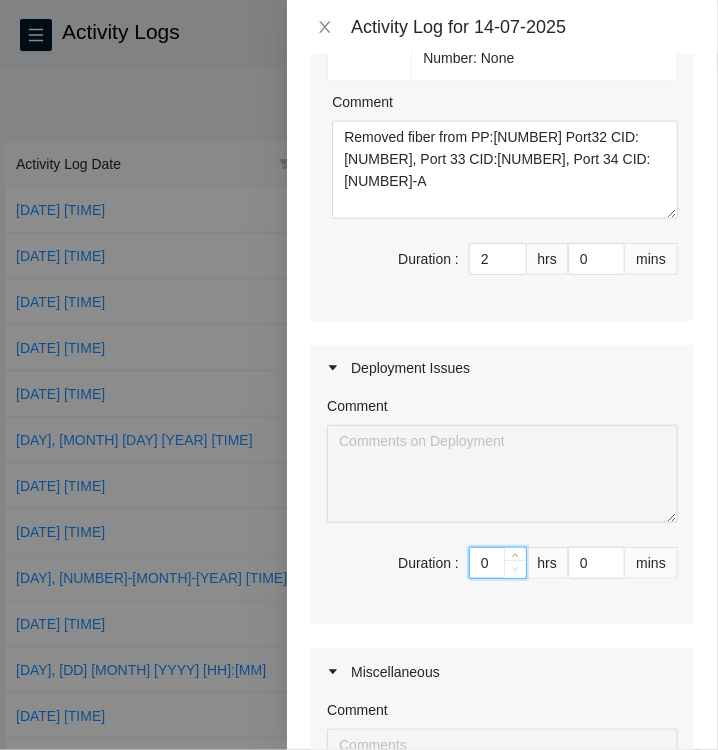 drag, startPoint x: 501, startPoint y: 577, endPoint x: 497, endPoint y: 610, distance: 33.24154 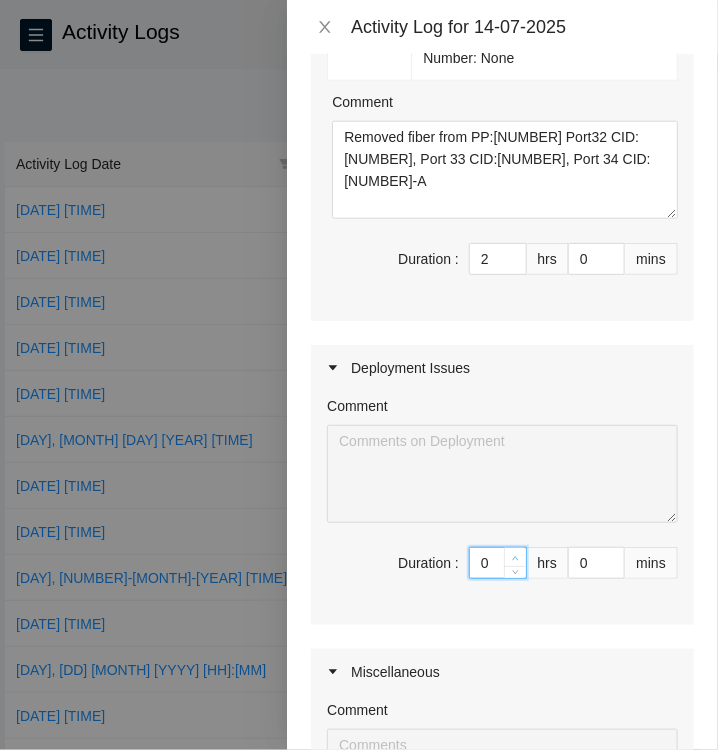 type on "1" 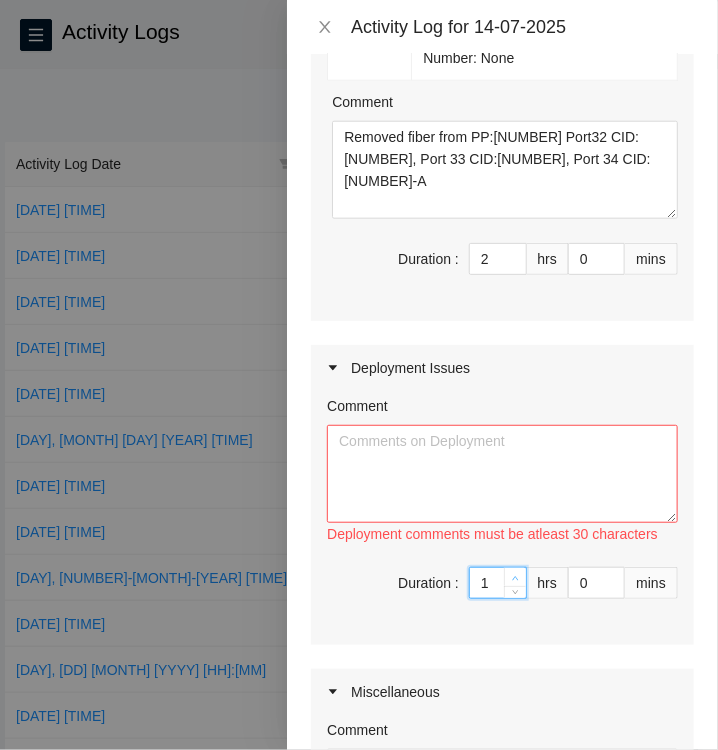 click 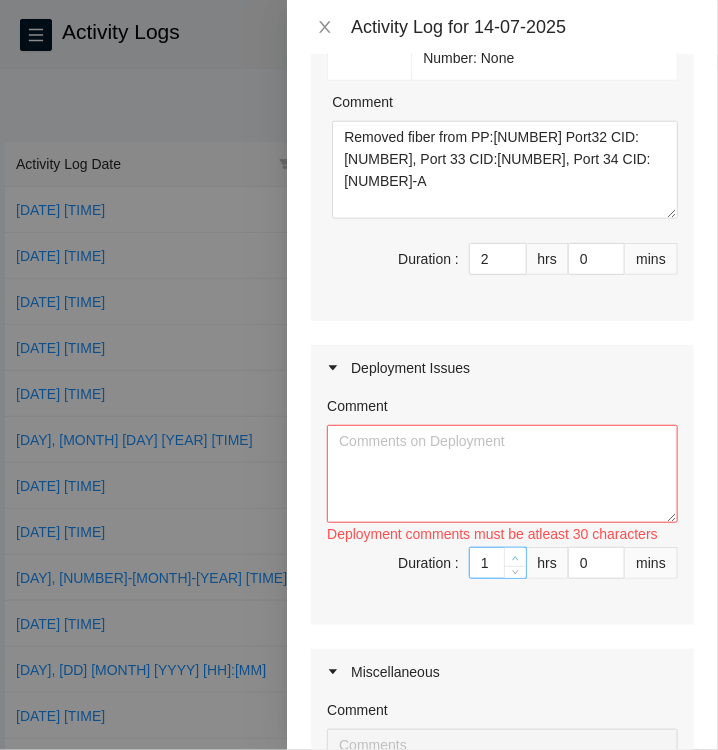 click on "Deployment comments must be atleast 30 characters" at bounding box center [502, 534] 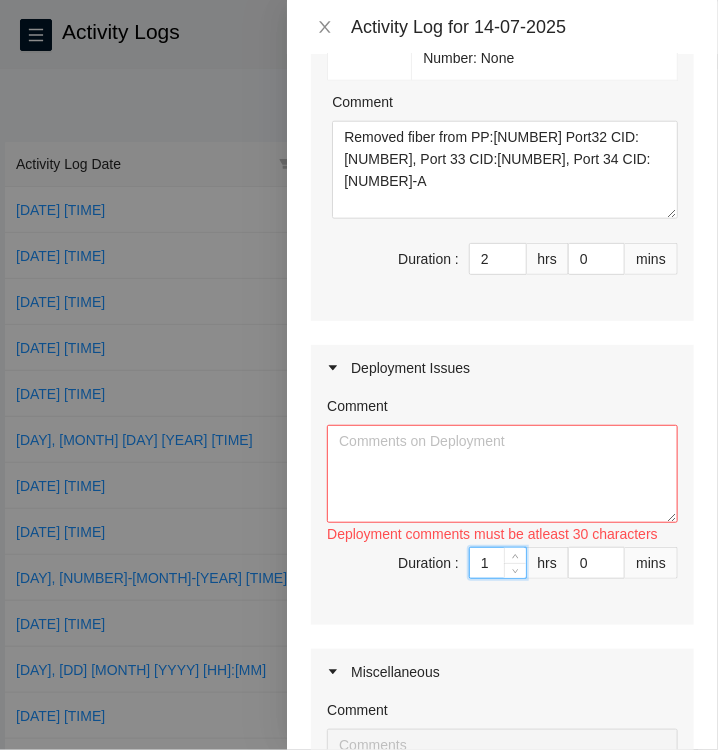 click on "1" at bounding box center [498, 563] 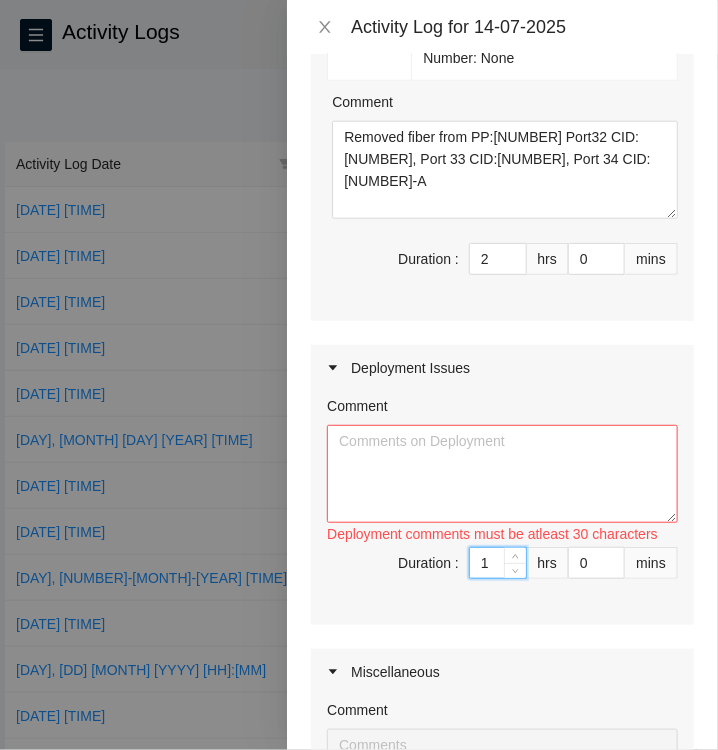 type 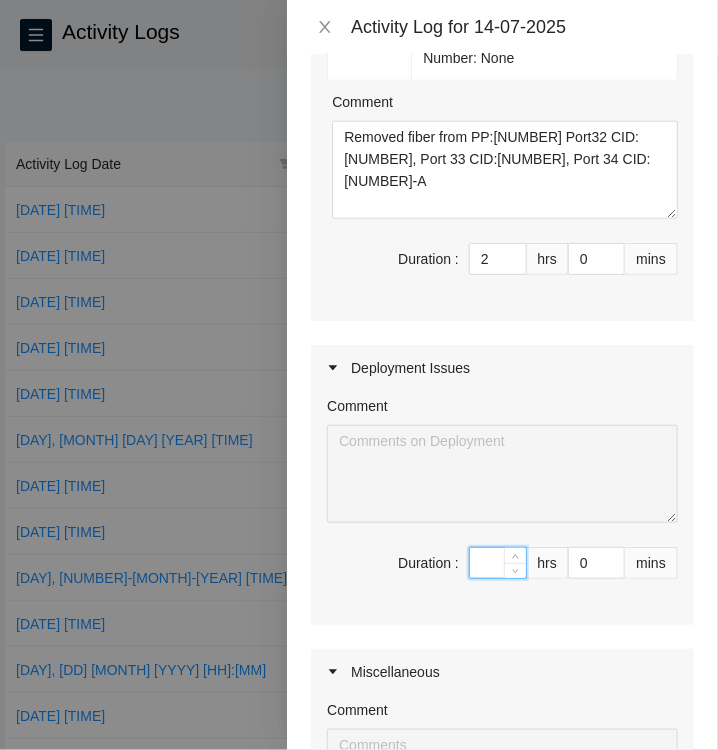 type on "6" 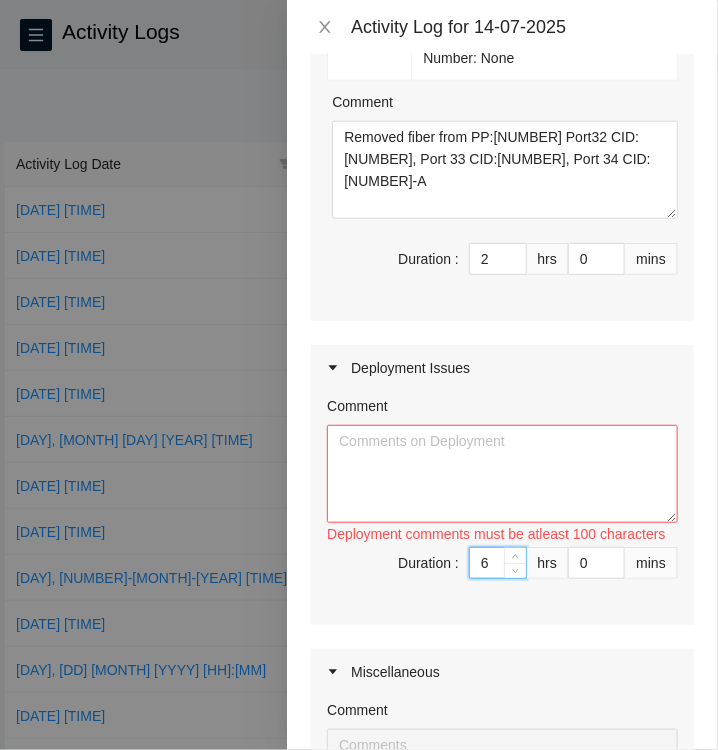 type on "6" 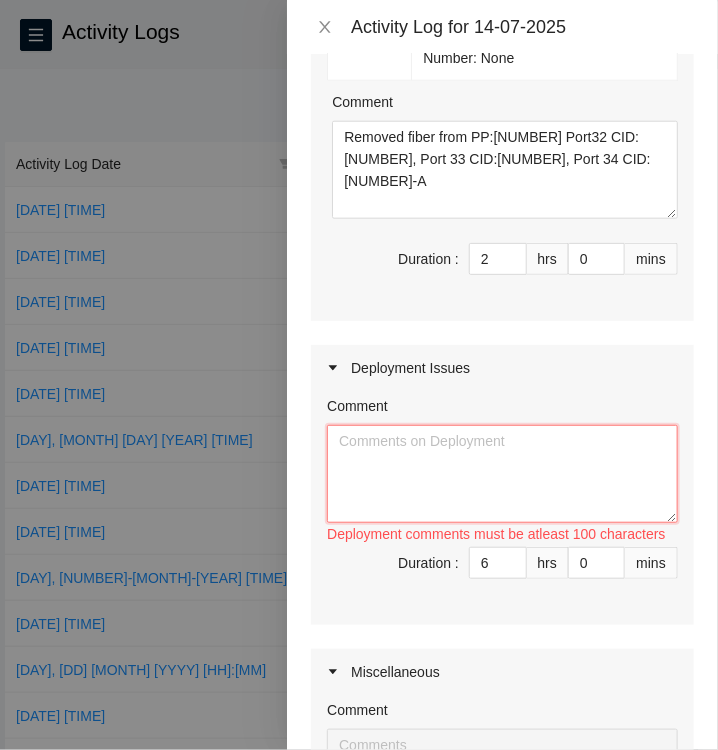 click on "Comment" at bounding box center (502, 474) 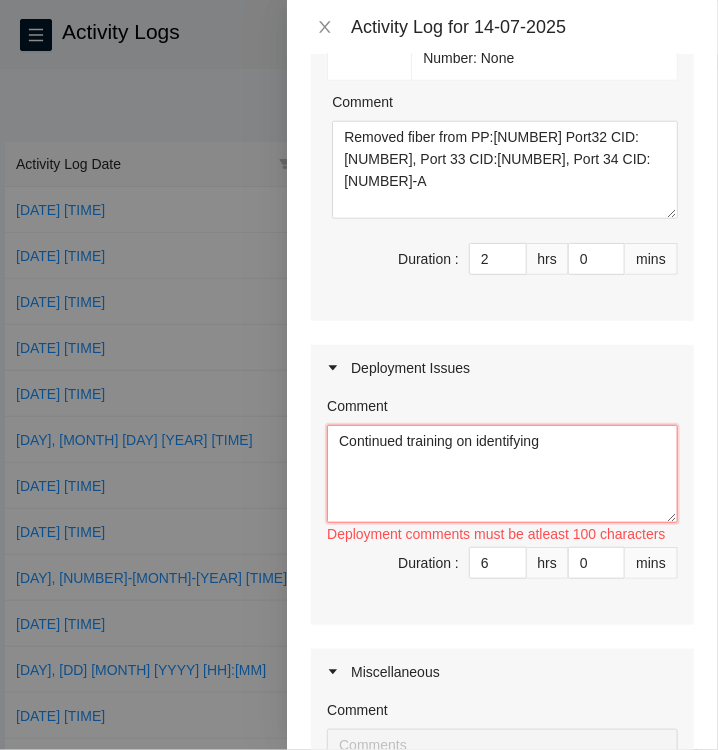 click on "Continued training on identifying" at bounding box center [502, 474] 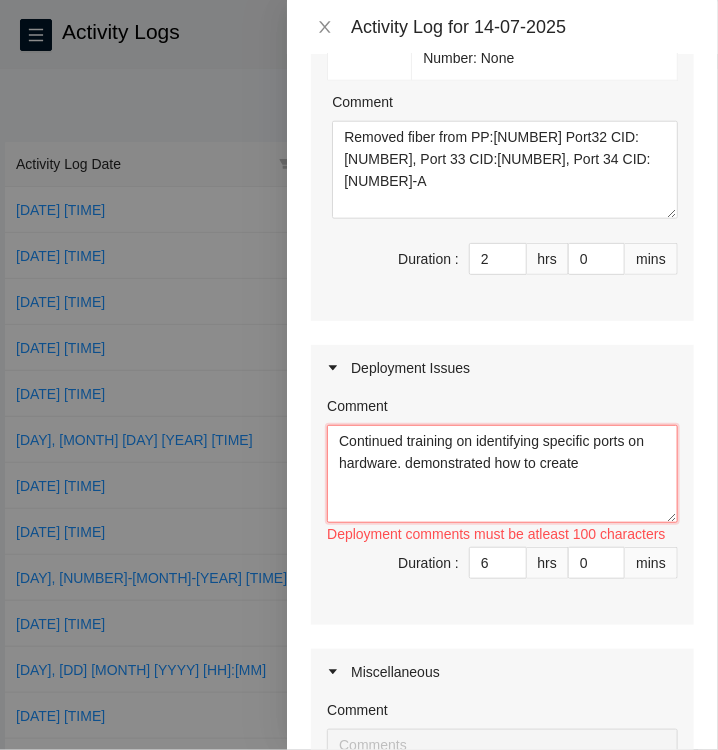 click on "Continued training on identifying specific ports on hardware. demonstrated how to create" at bounding box center [502, 474] 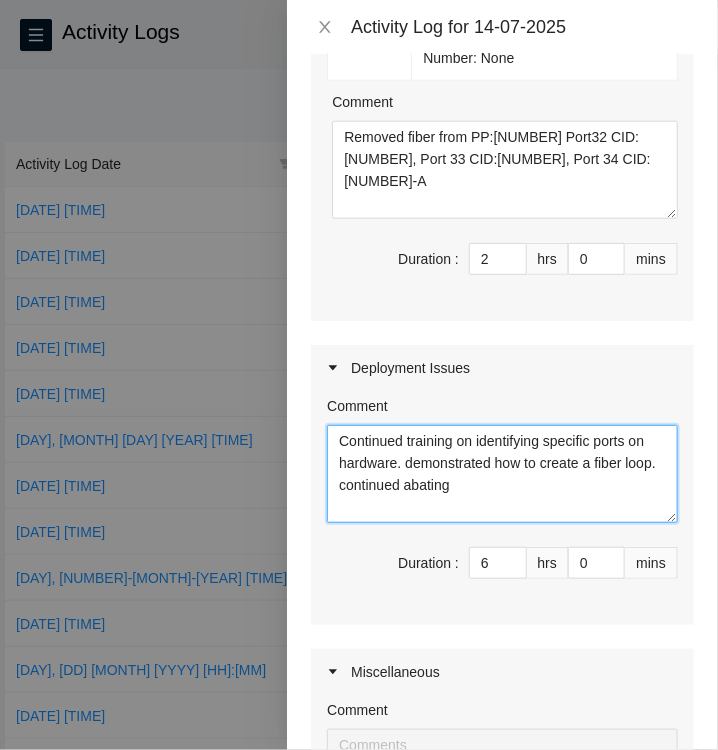 click on "Continued training on identifying specific ports on hardware. demonstrated how to create a fiber loop. continued abating" at bounding box center [502, 474] 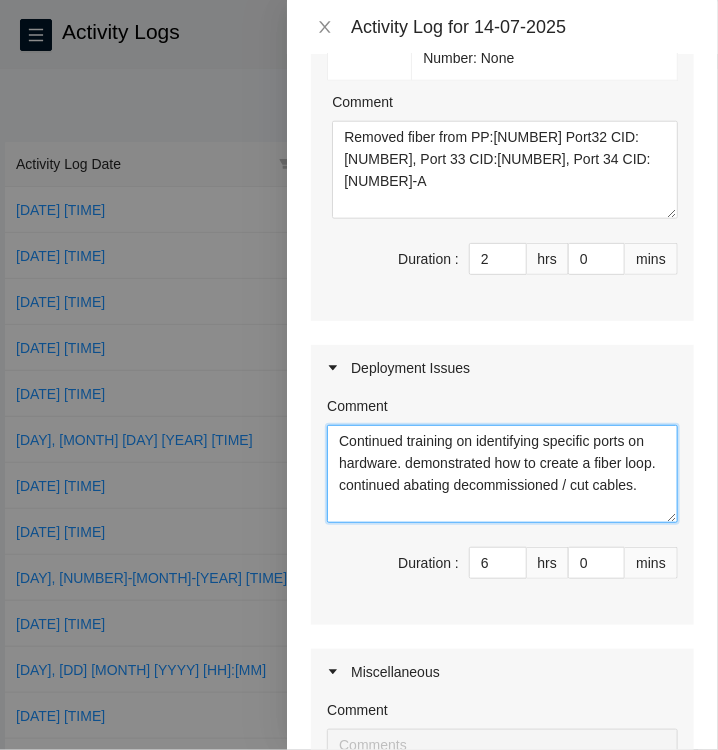 click on "Continued training on identifying specific ports on hardware. demonstrated how to create a fiber loop. continued abating decommissioned / cut cables." at bounding box center [502, 474] 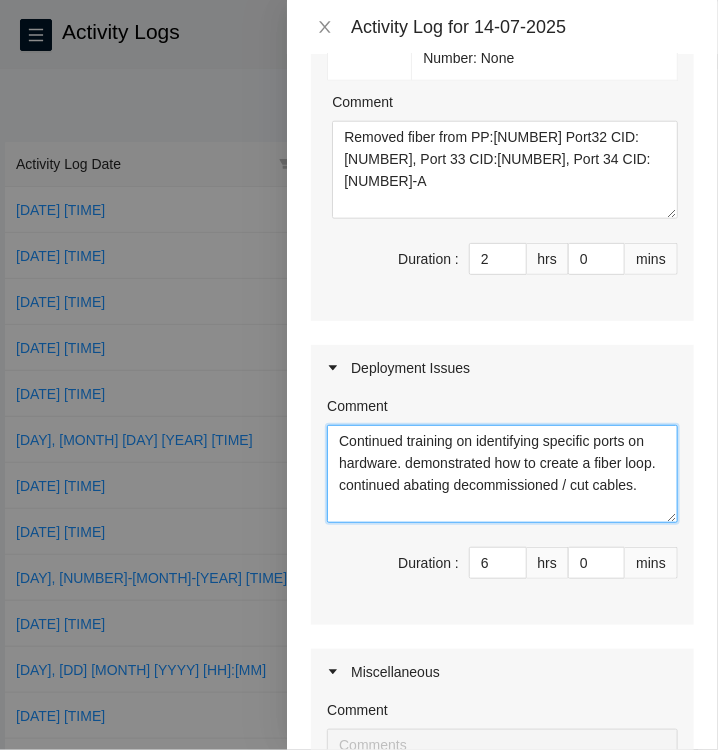 click on "Continued training on identifying specific ports on hardware. demonstrated how to create a fiber loop. continued abating decommissioned / cut cables." at bounding box center (502, 474) 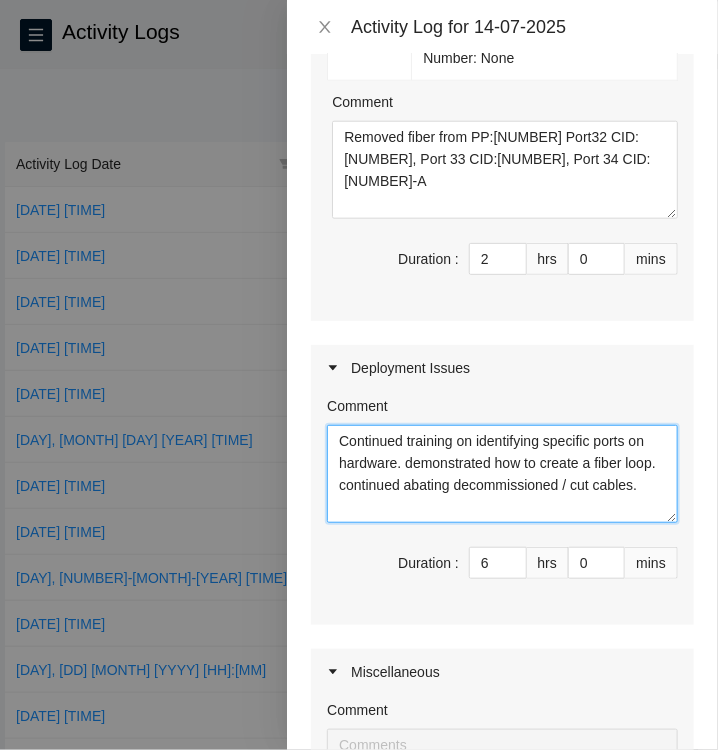 click on "Continued training on identifying specific ports on hardware. demonstrated how to create a fiber loop. continued abating decommissioned / cut cables." at bounding box center (502, 474) 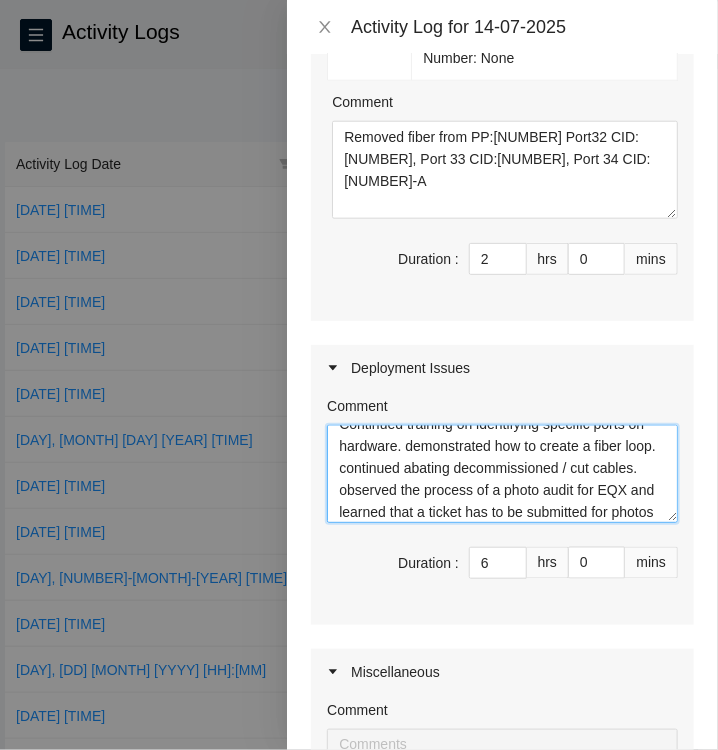 scroll, scrollTop: 16, scrollLeft: 0, axis: vertical 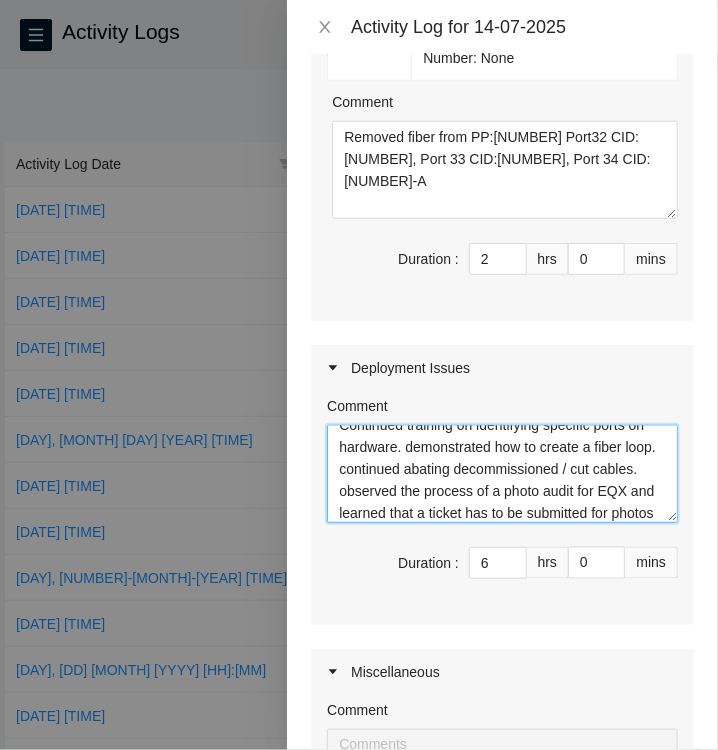 drag, startPoint x: 405, startPoint y: 487, endPoint x: 414, endPoint y: 508, distance: 22.847319 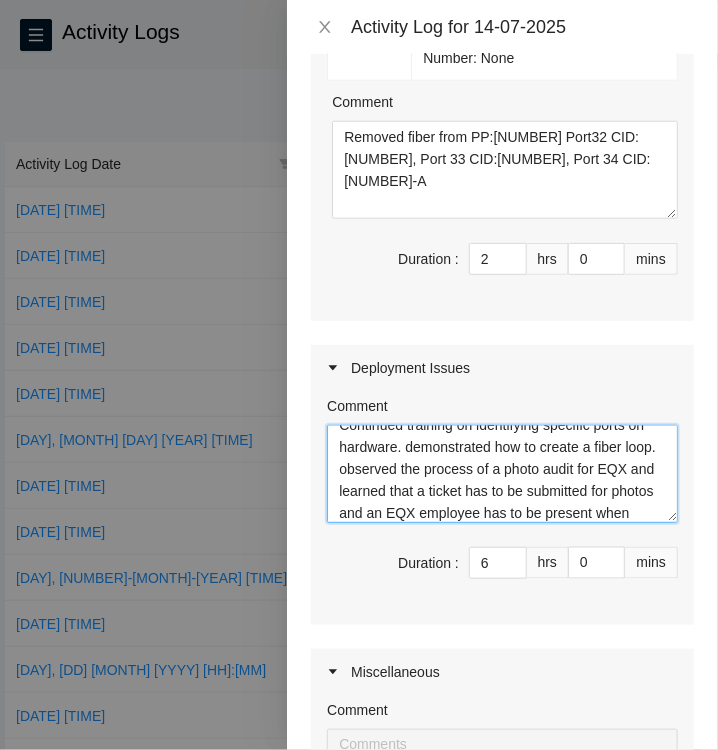 scroll, scrollTop: 44, scrollLeft: 0, axis: vertical 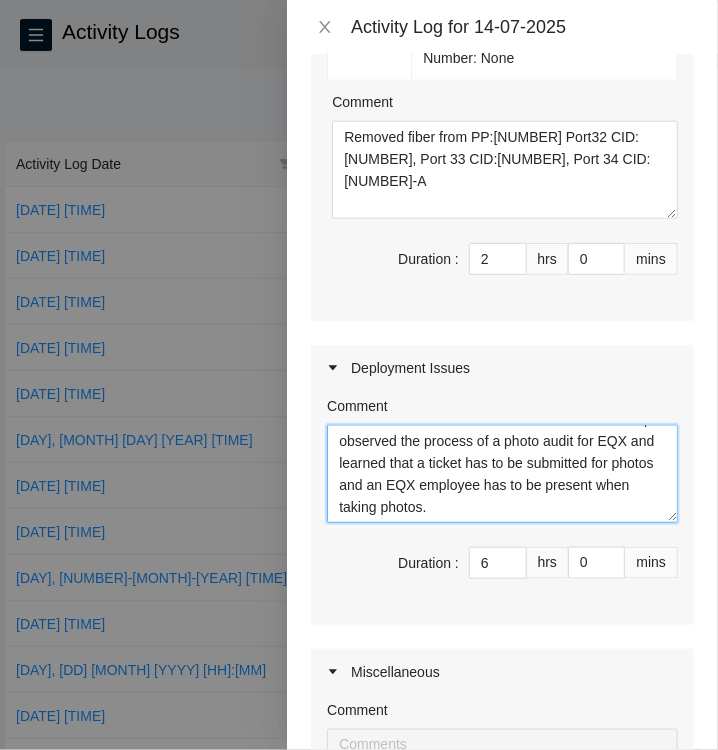 click on "Continued training on identifying specific ports on hardware. demonstrated how to create a fiber loop. observed the process of a photo audit for EQX and learned that a ticket has to be submitted for photos and an EQX employee has to be present when taking photos." at bounding box center (502, 474) 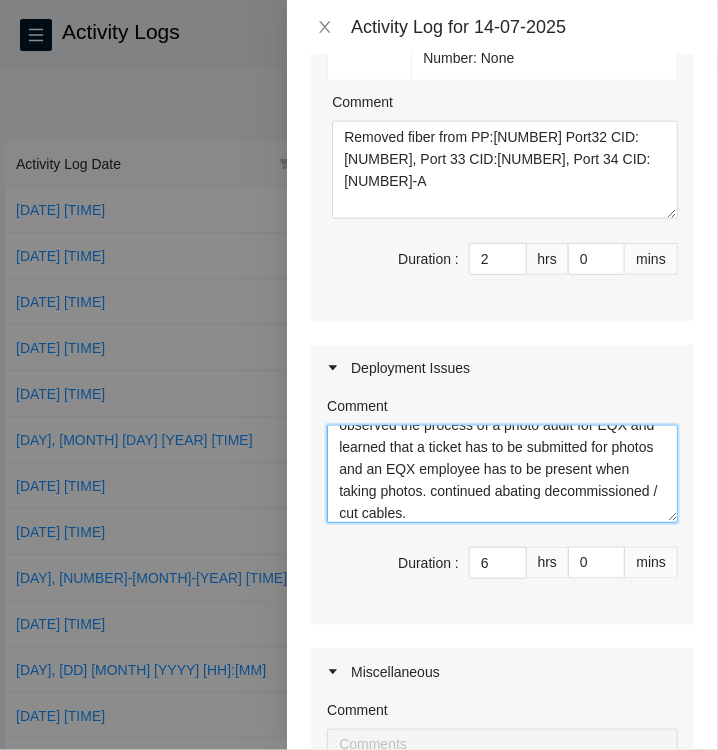 scroll, scrollTop: 65, scrollLeft: 0, axis: vertical 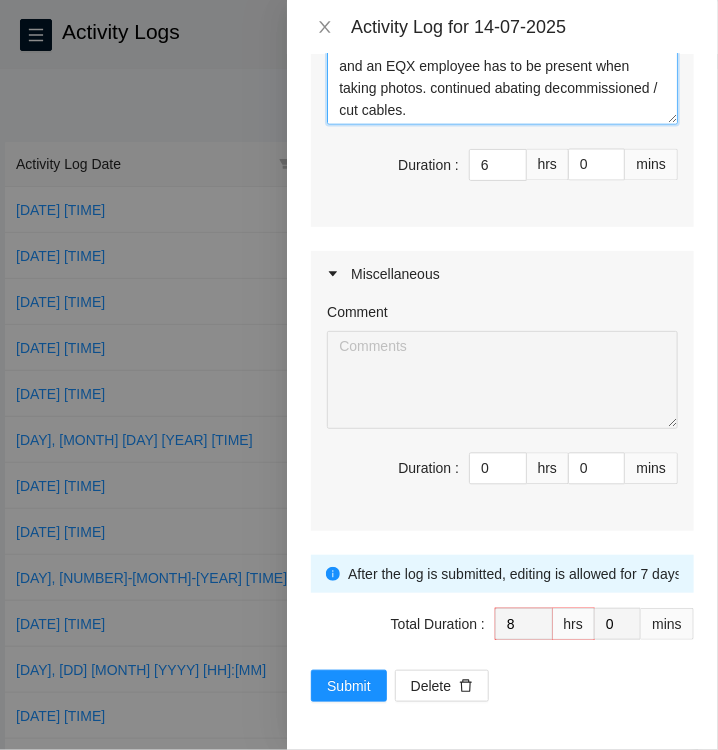 type on "Continued training on identifying specific ports on hardware. demonstrated how to create a fiber loop. observed the process of a photo audit for EQX and learned that a ticket has to be submitted for photos and an EQX employee has to be present when taking photos. continued abating decommissioned / cut cables." 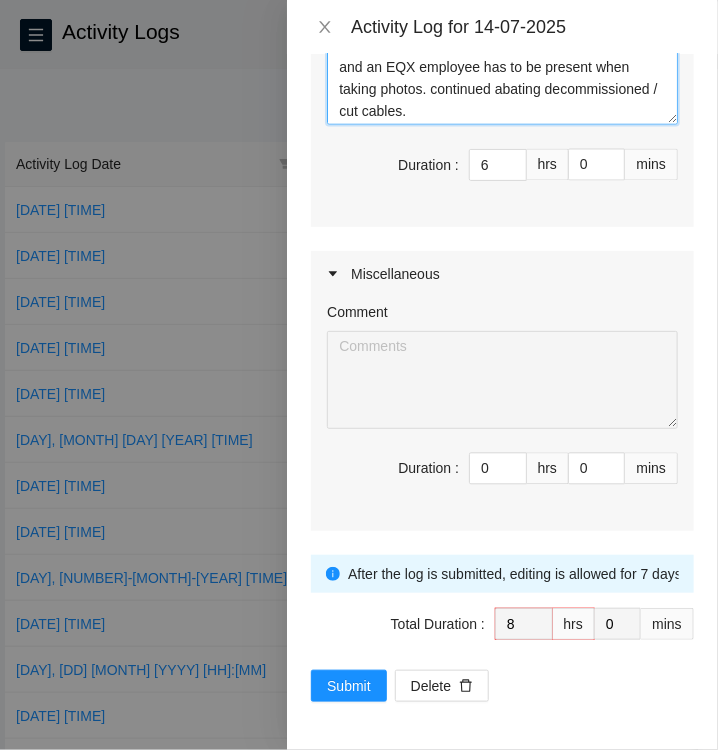 scroll, scrollTop: 66, scrollLeft: 0, axis: vertical 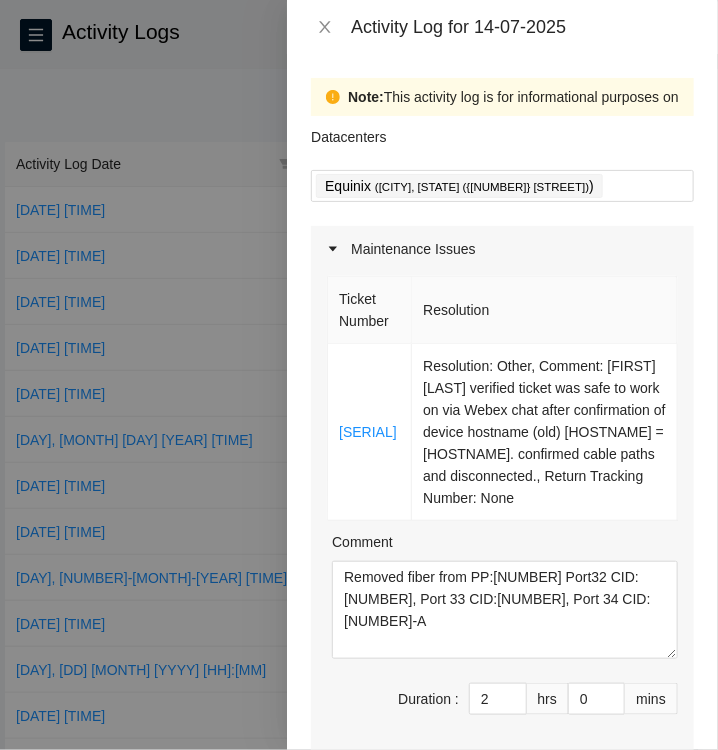 drag, startPoint x: 585, startPoint y: 116, endPoint x: 593, endPoint y: 738, distance: 622.05145 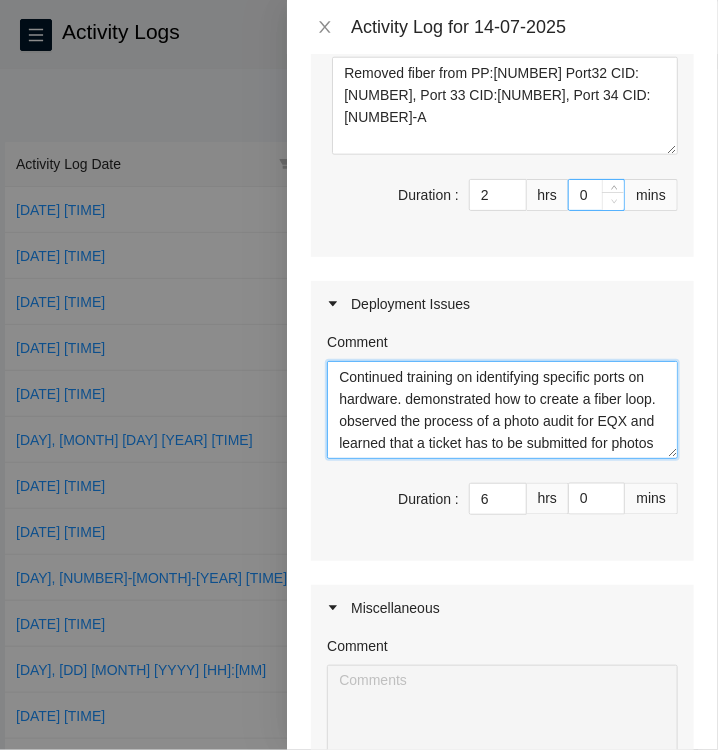 scroll, scrollTop: 508, scrollLeft: 0, axis: vertical 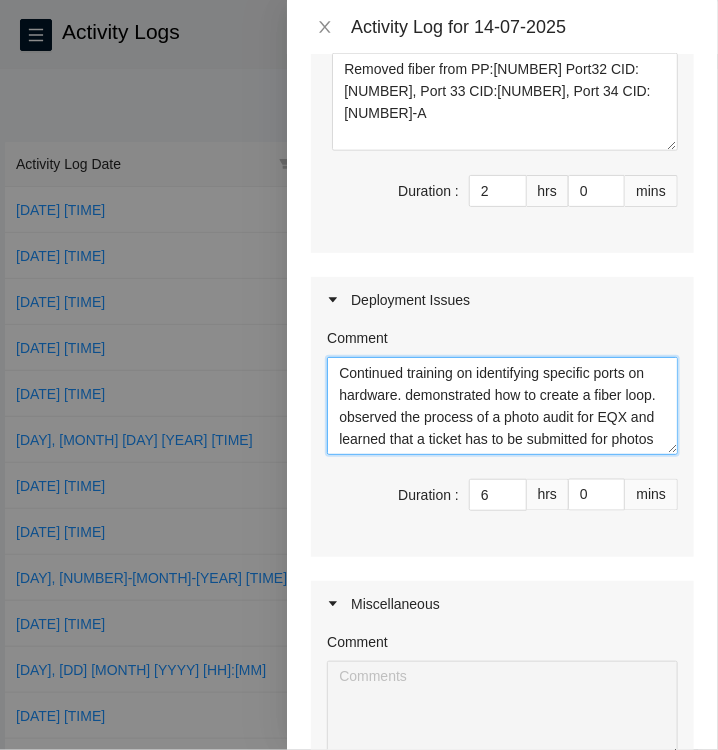 click on "Continued training on identifying specific ports on hardware. demonstrated how to create a fiber loop. observed the process of a photo audit for EQX and learned that a ticket has to be submitted for photos and an EQX employee has to be present when taking photos. continued abating decommissioned / cut cables." at bounding box center (502, 406) 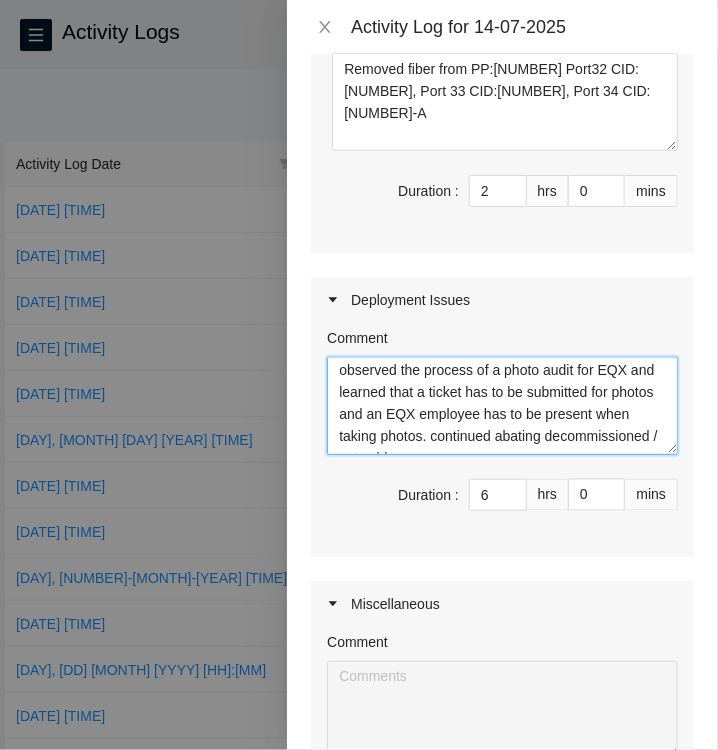 scroll, scrollTop: 66, scrollLeft: 0, axis: vertical 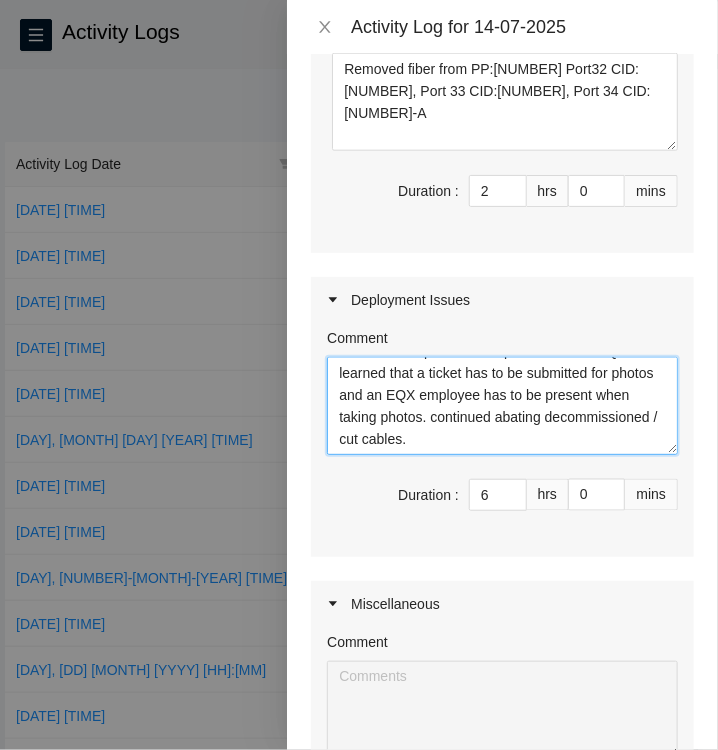 drag, startPoint x: 332, startPoint y: 389, endPoint x: 582, endPoint y: 457, distance: 259.083 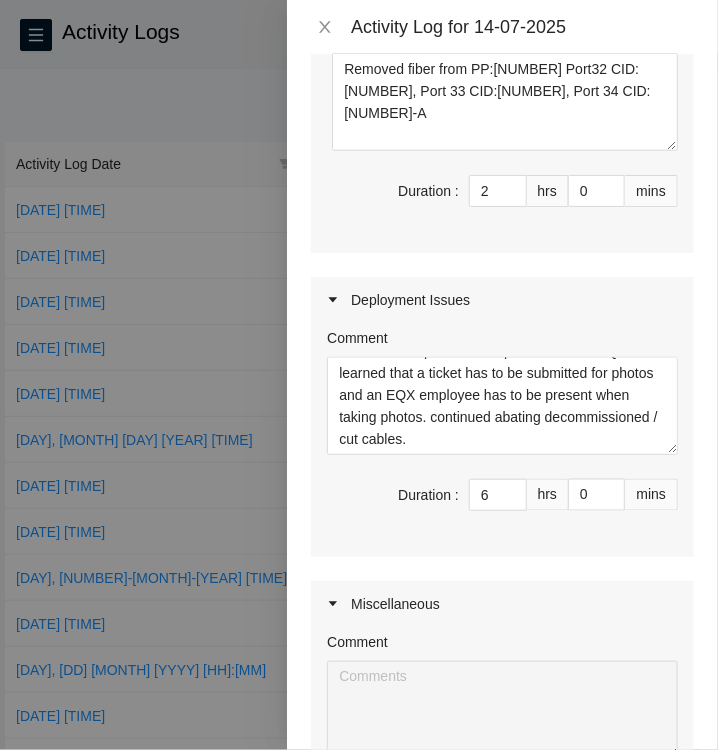 click on "Deployment Issues" at bounding box center (502, 300) 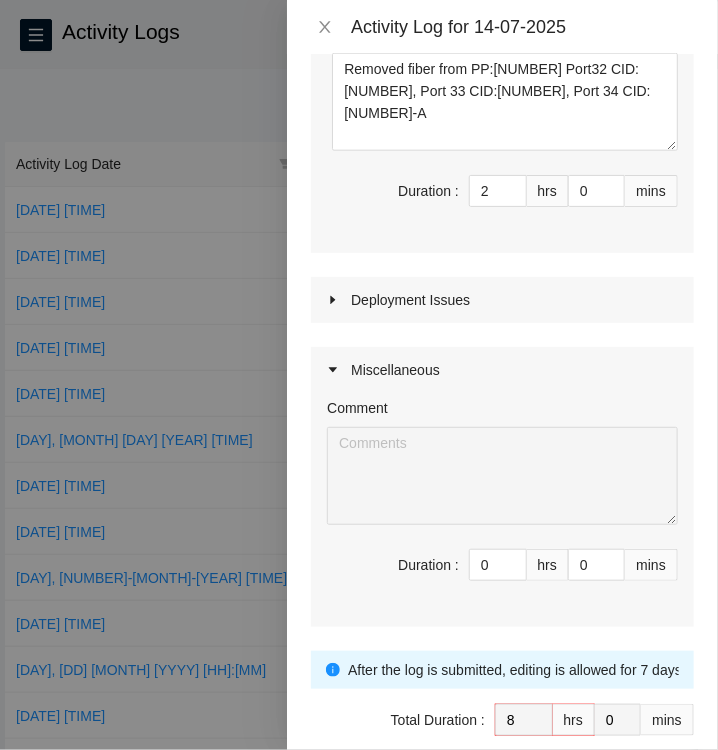 click 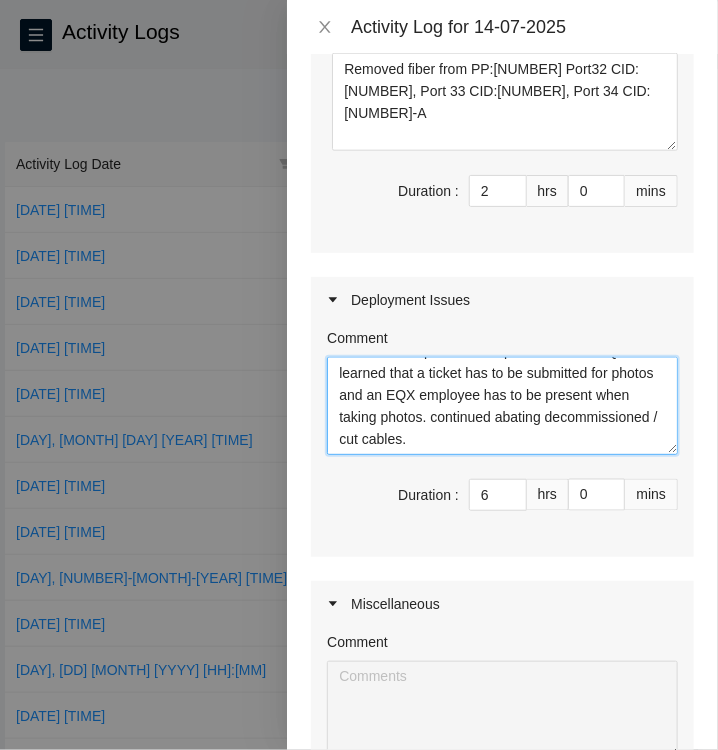 click on "Continued training on identifying specific ports on hardware. demonstrated how to create a fiber loop. observed the process of a photo audit for EQX and learned that a ticket has to be submitted for photos and an EQX employee has to be present when taking photos. continued abating decommissioned / cut cables." at bounding box center [502, 406] 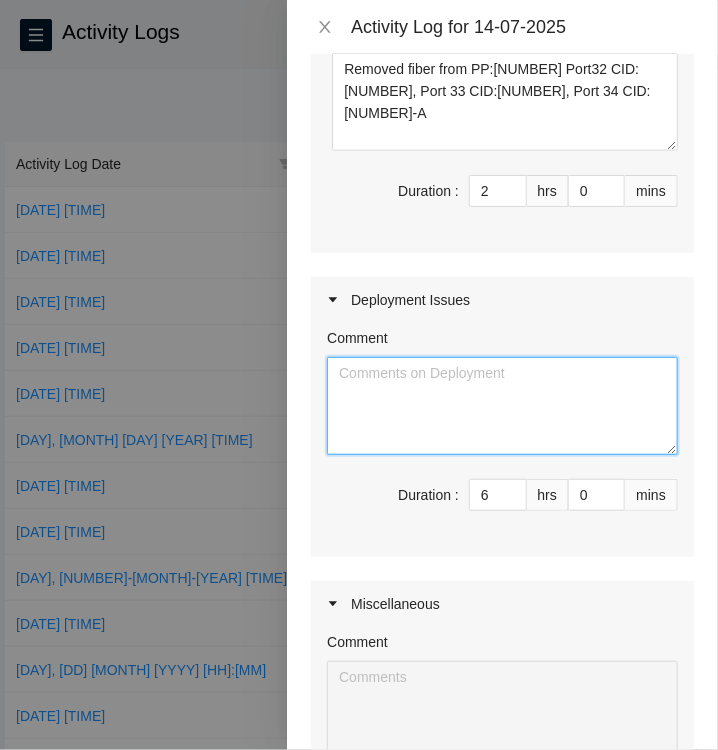 scroll, scrollTop: 0, scrollLeft: 0, axis: both 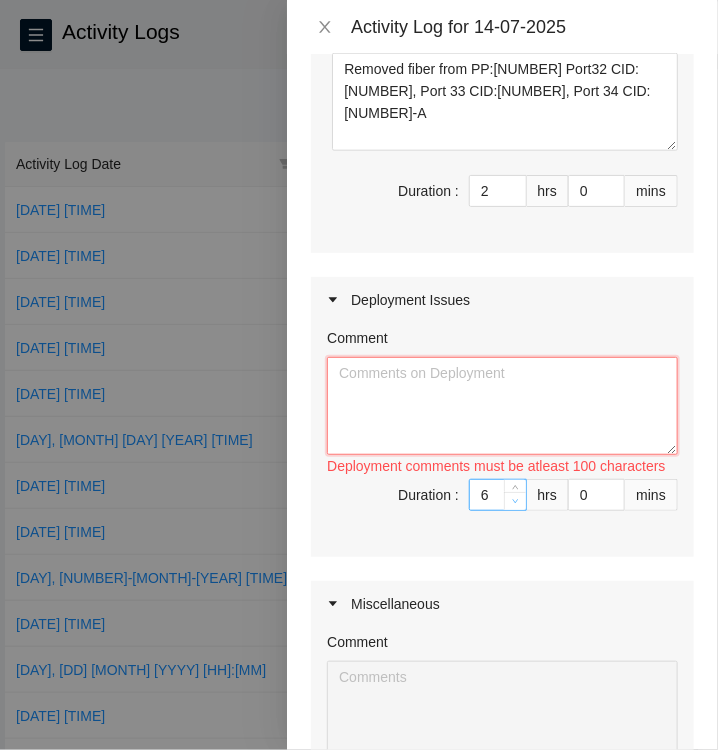 type 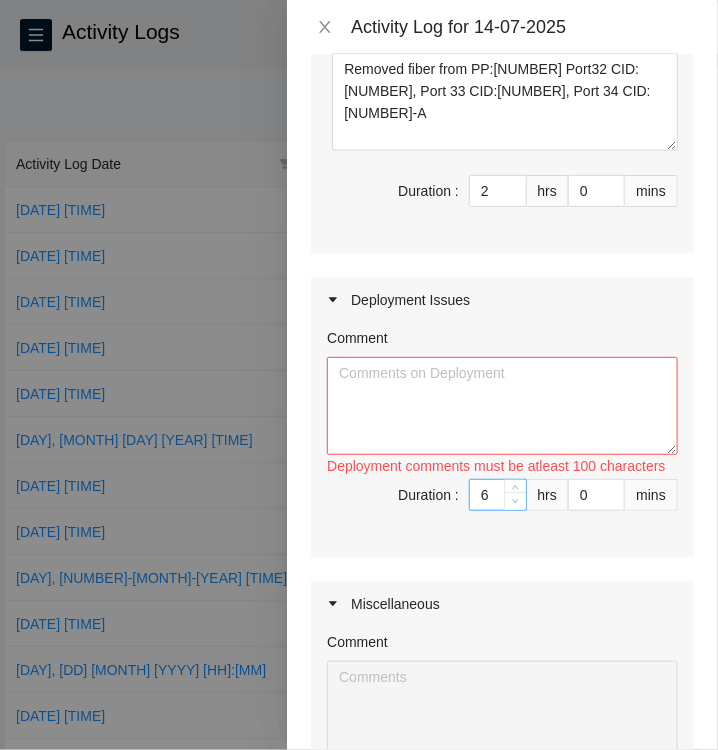 type on "5" 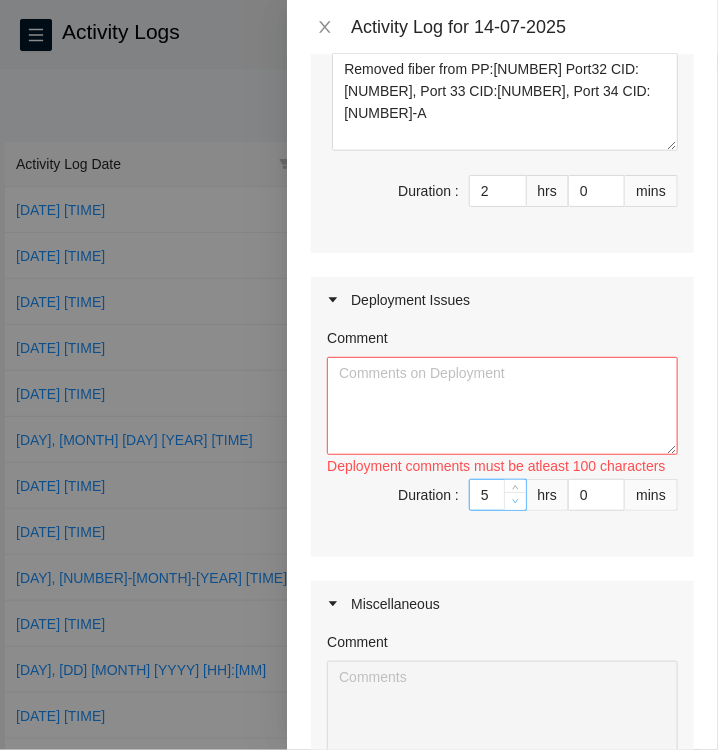 click at bounding box center (516, 502) 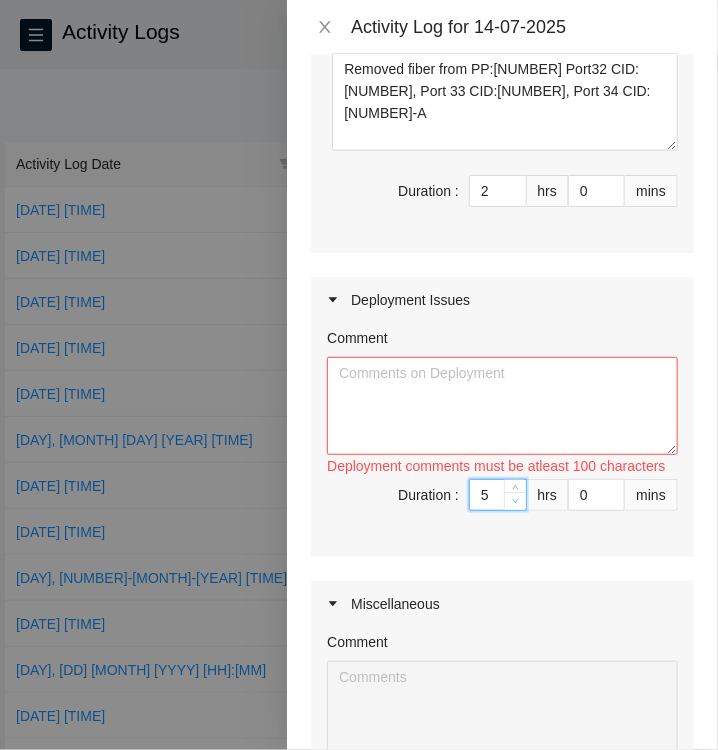 type on "4" 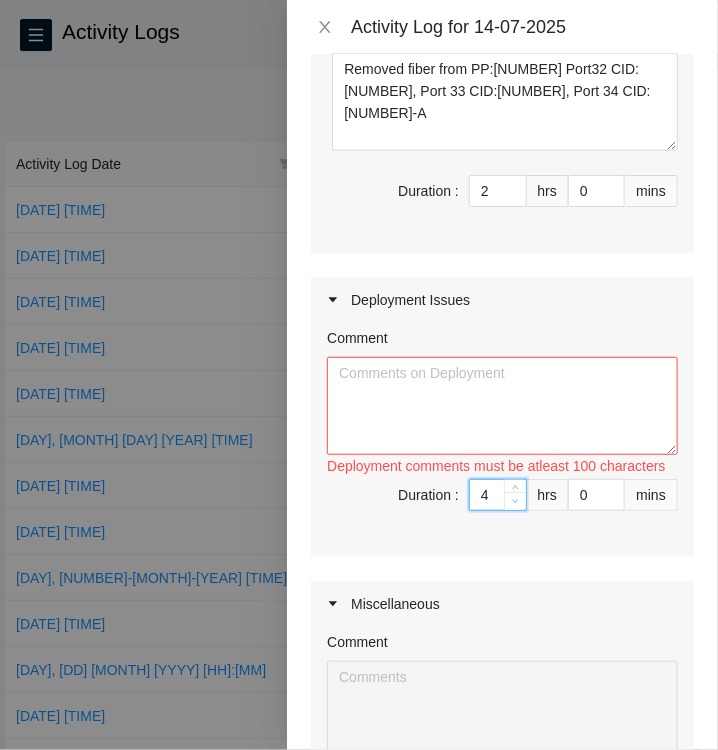 click at bounding box center [516, 502] 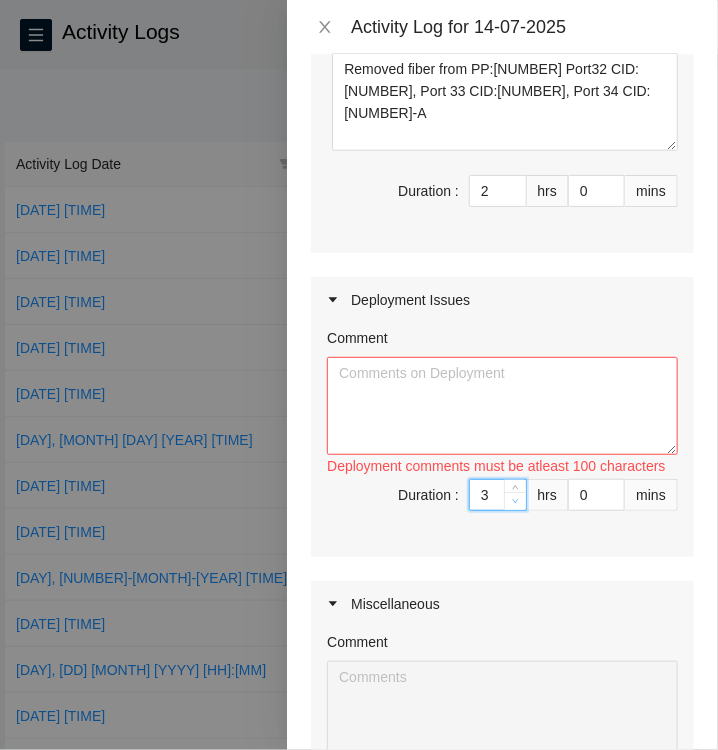 click at bounding box center (516, 502) 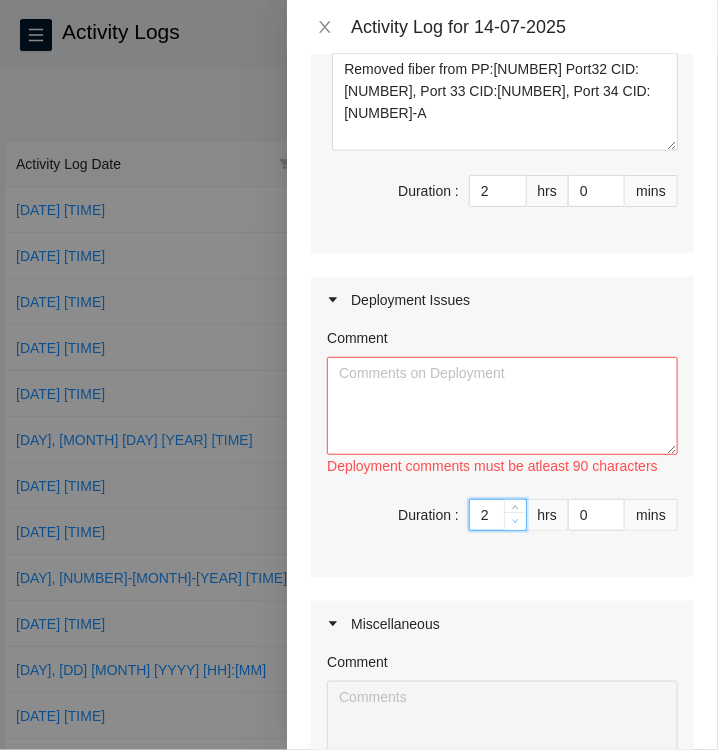 click at bounding box center (515, 521) 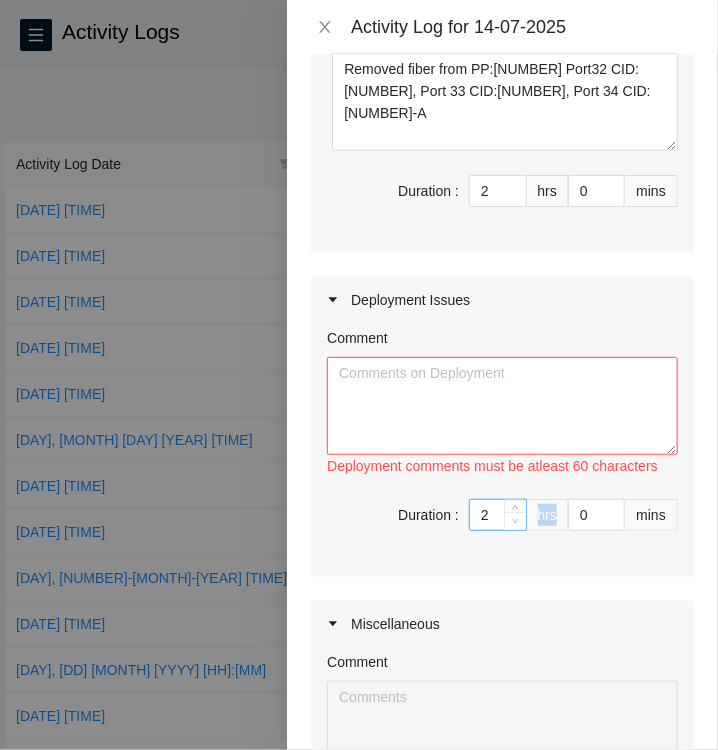 type on "1" 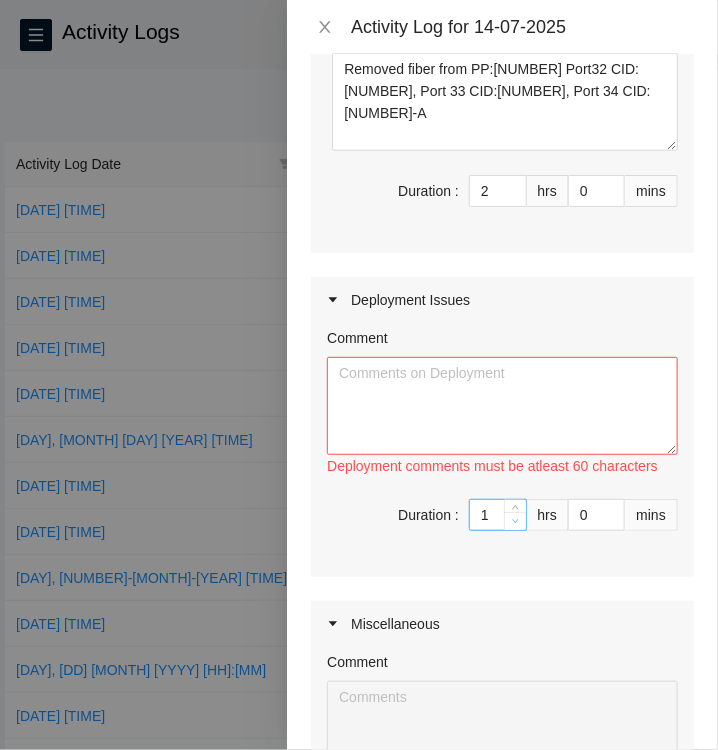 click at bounding box center (516, 522) 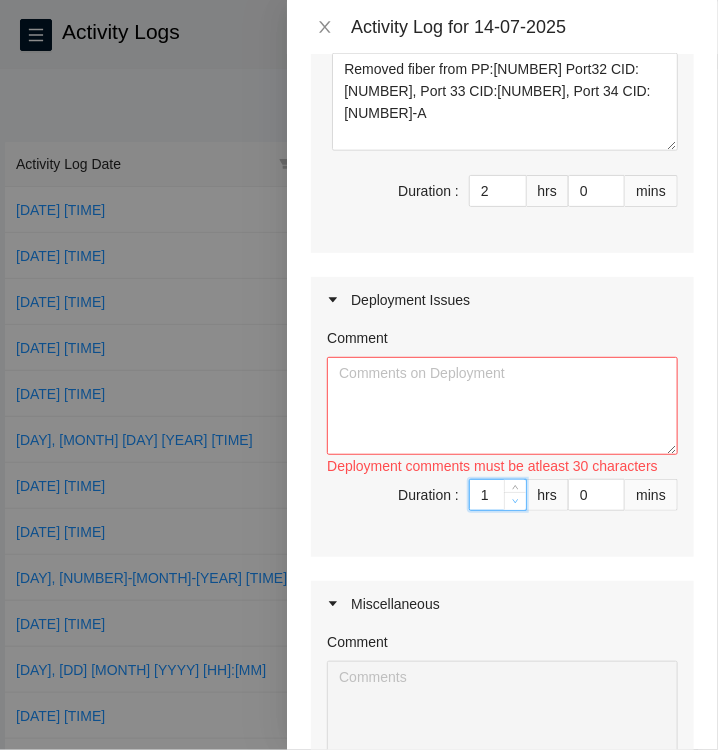 type on "0" 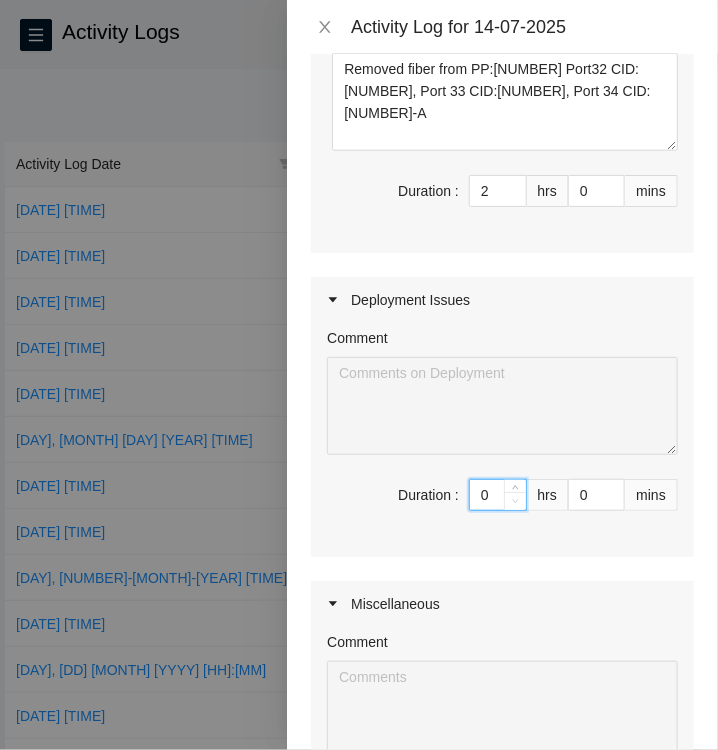 click at bounding box center [515, 501] 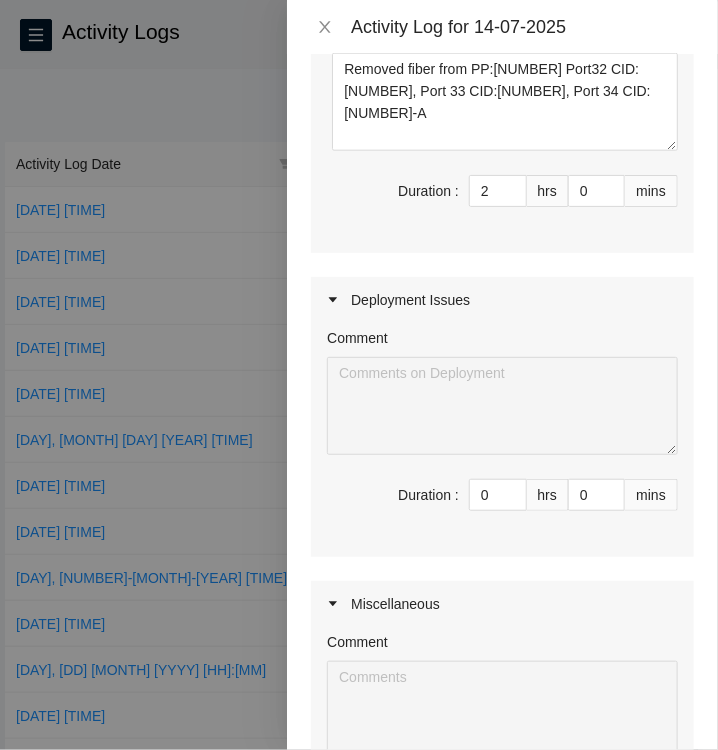 click on "Comment" at bounding box center (502, 342) 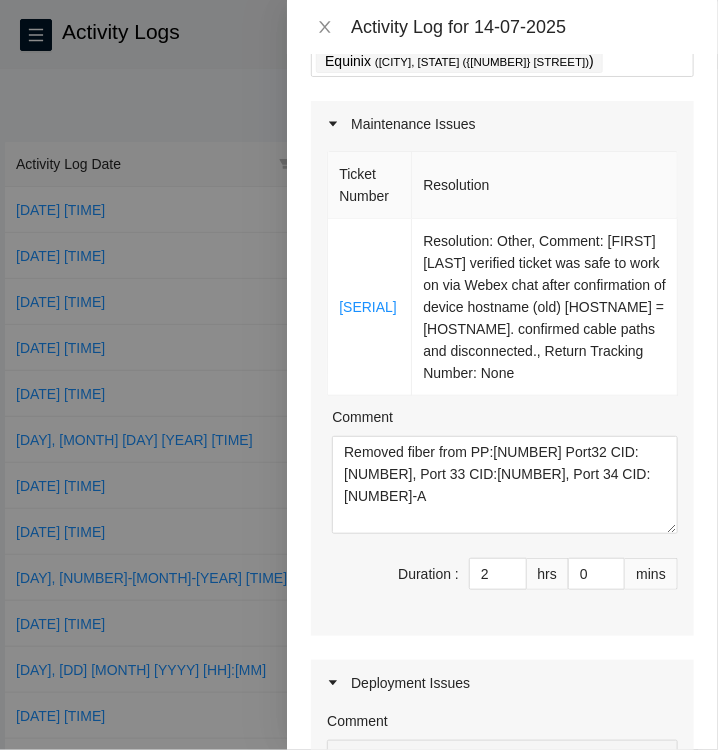 scroll, scrollTop: 126, scrollLeft: 0, axis: vertical 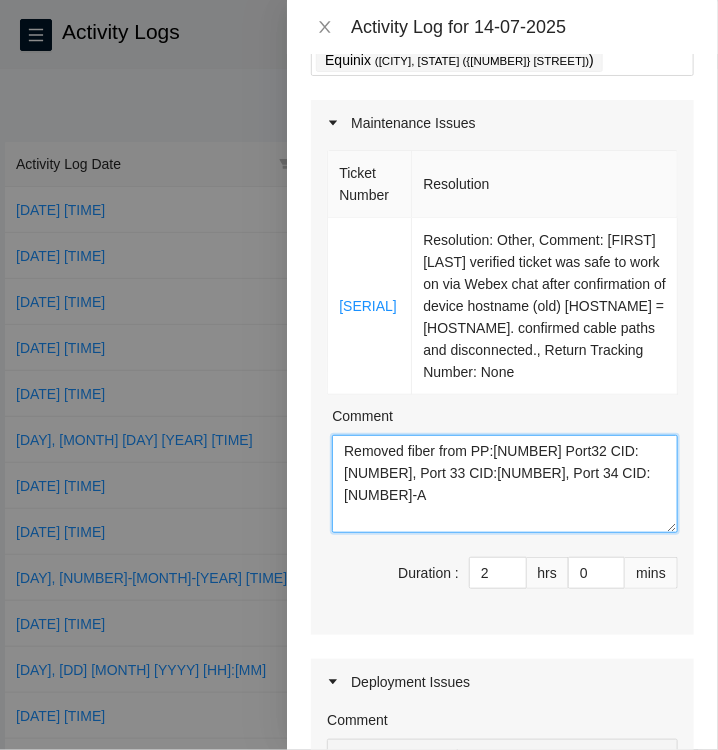 drag, startPoint x: 458, startPoint y: 521, endPoint x: 332, endPoint y: 461, distance: 139.55644 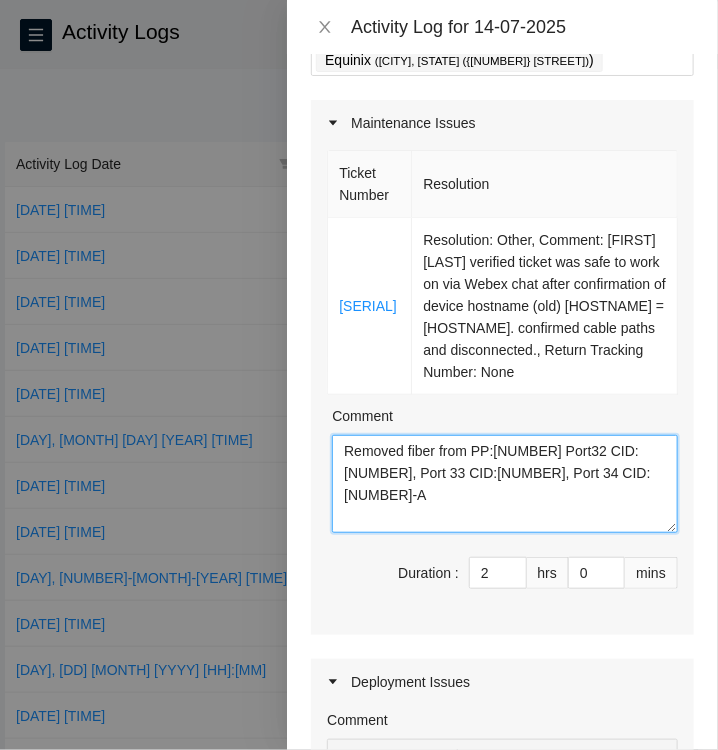 click on "Removed fiber from PP:[NUMBER] Port32 CID:[NUMBER], Port 33 CID:[NUMBER], Port 34 CID:[NUMBER]-A" at bounding box center (505, 484) 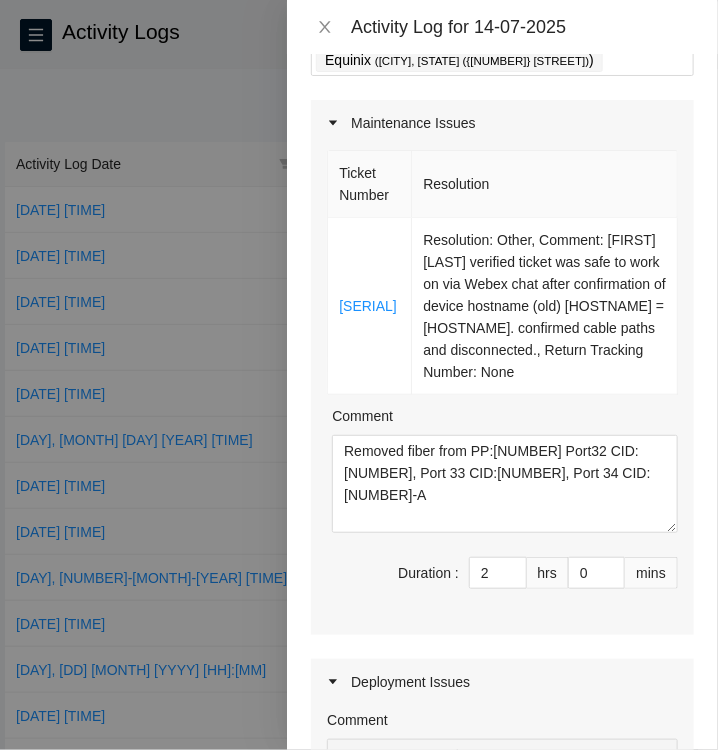 click on "Resolution" at bounding box center (545, 184) 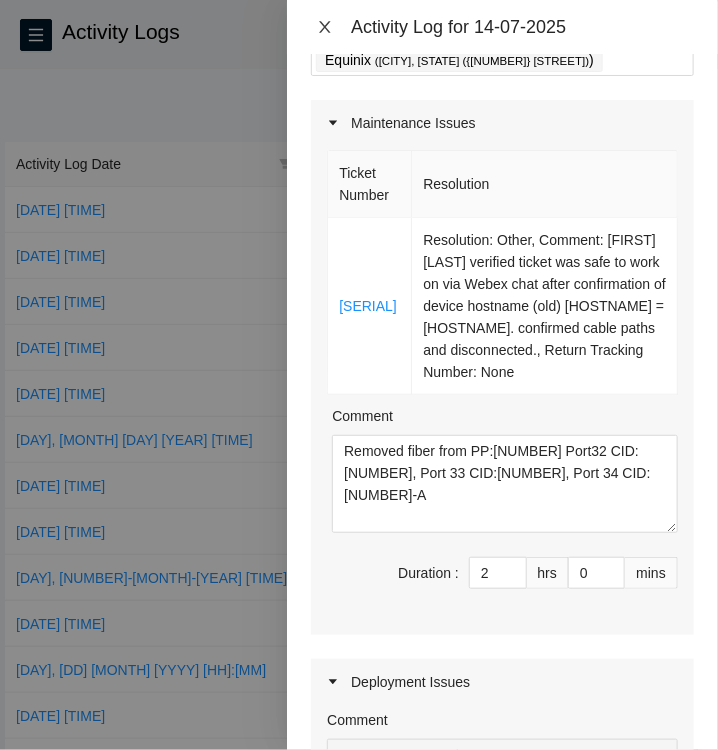click 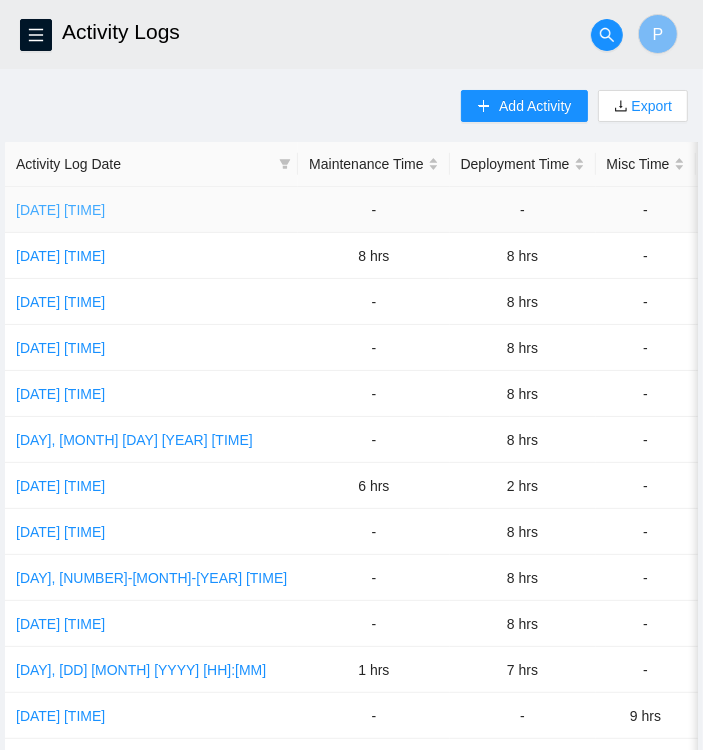 click on "[DATE] [TIME]" at bounding box center (60, 210) 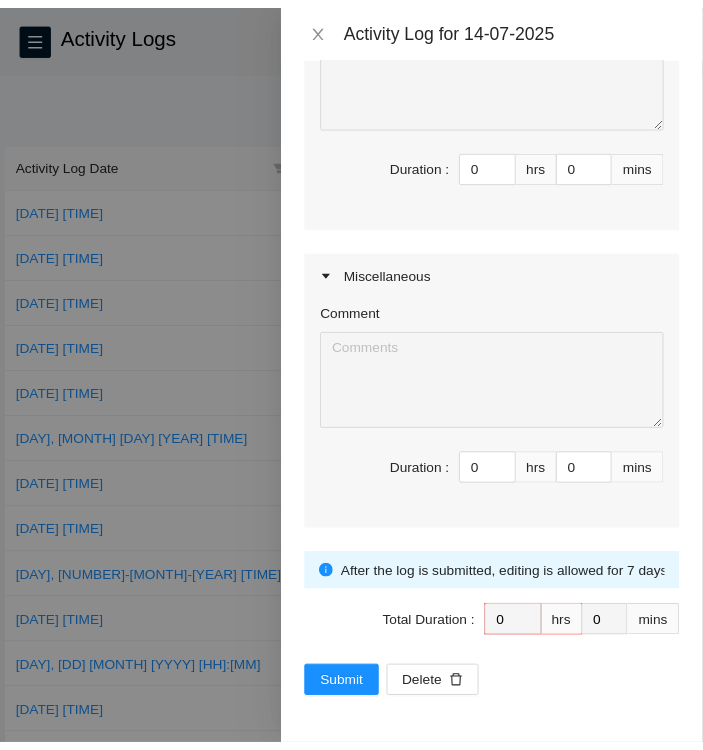 scroll, scrollTop: 0, scrollLeft: 0, axis: both 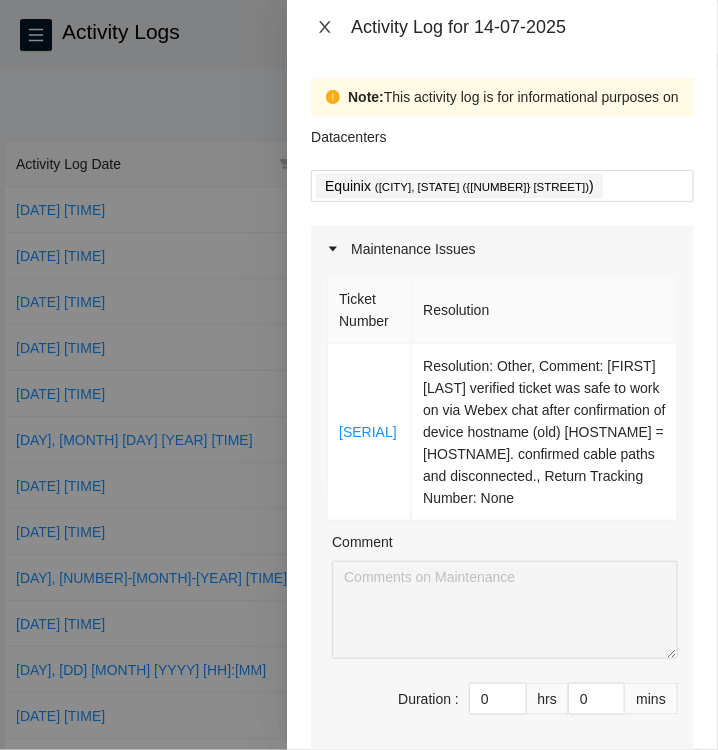 click 